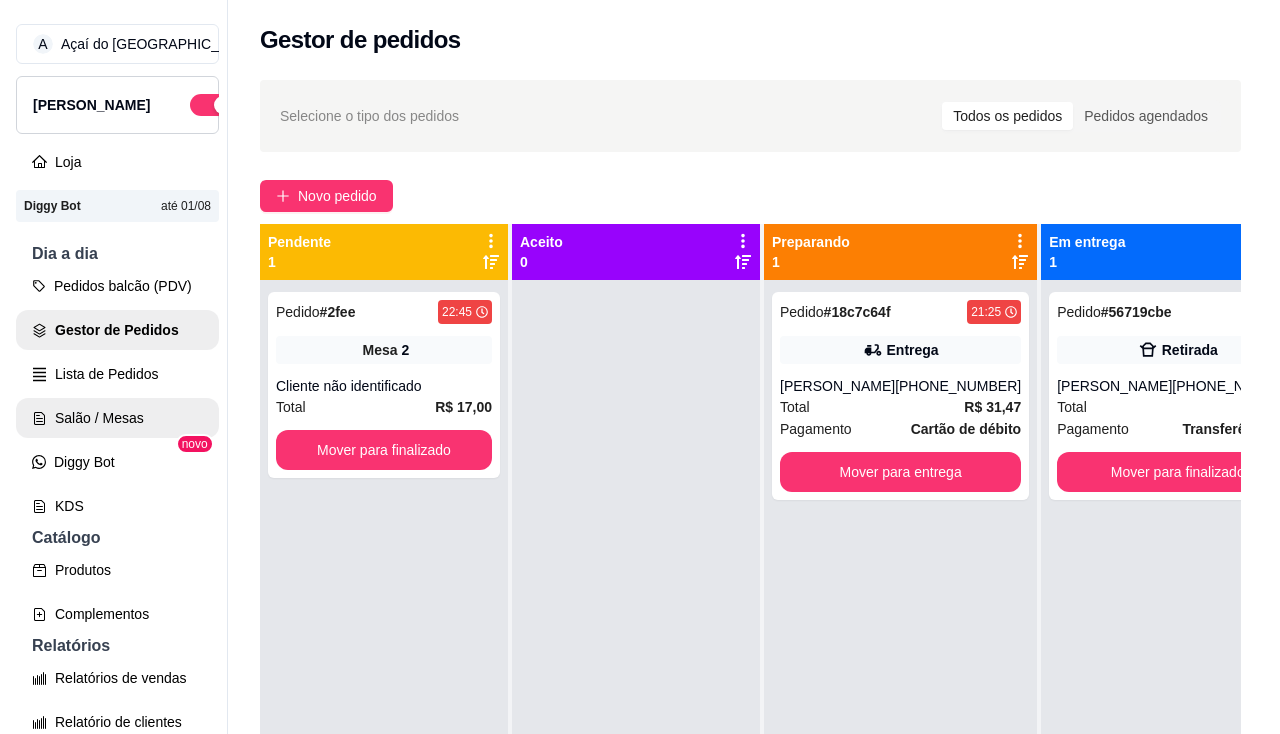 scroll, scrollTop: 0, scrollLeft: 0, axis: both 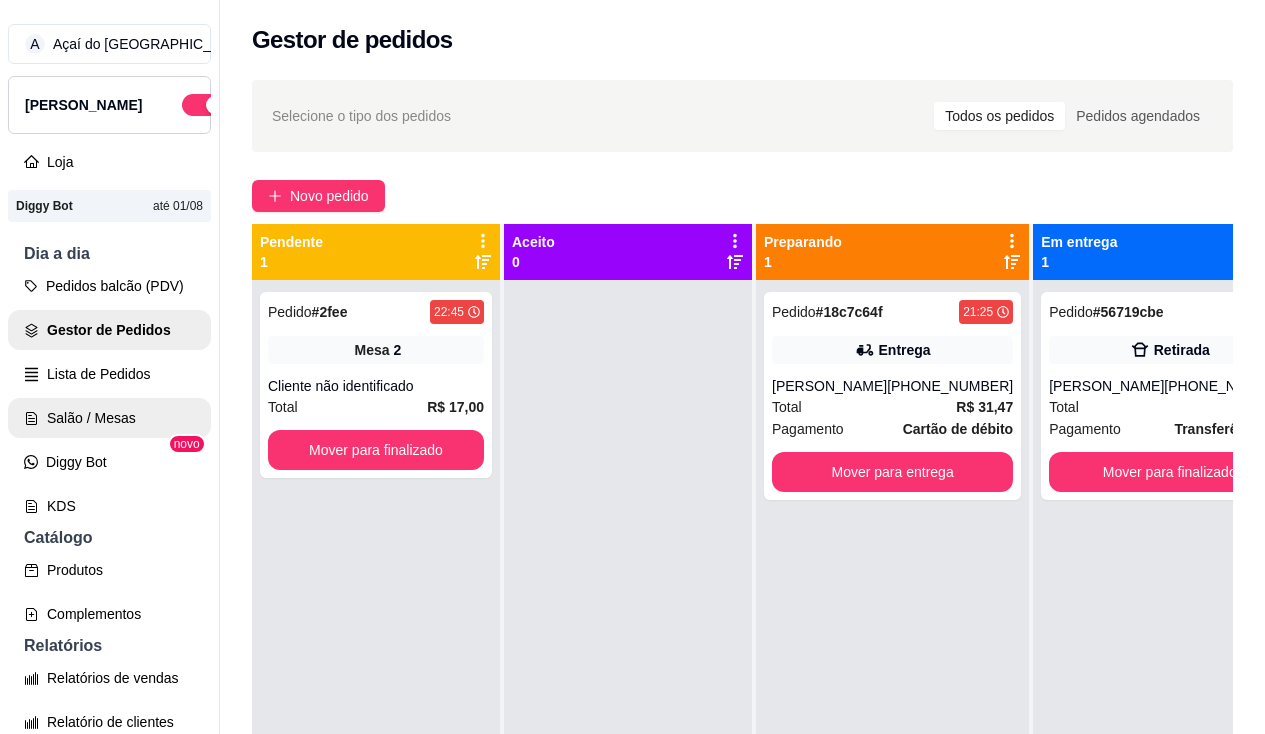 click on "Salão / Mesas" at bounding box center (109, 418) 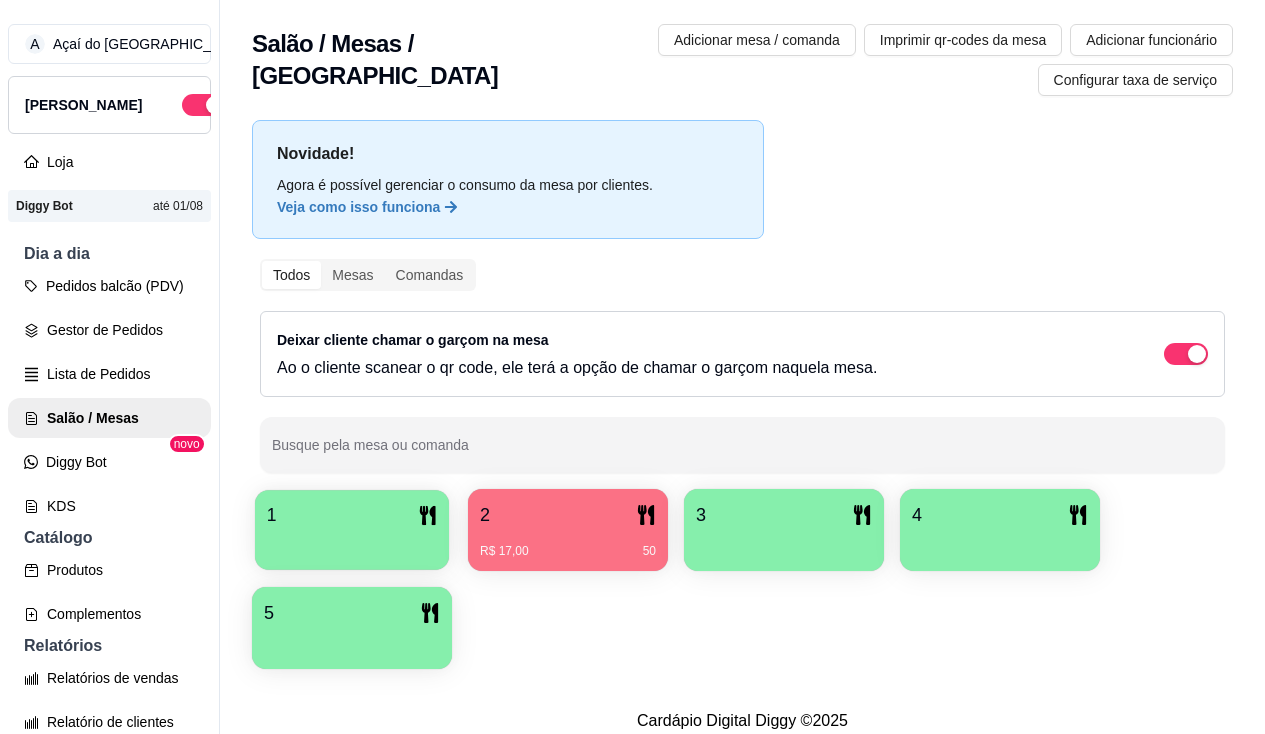 click at bounding box center (352, 543) 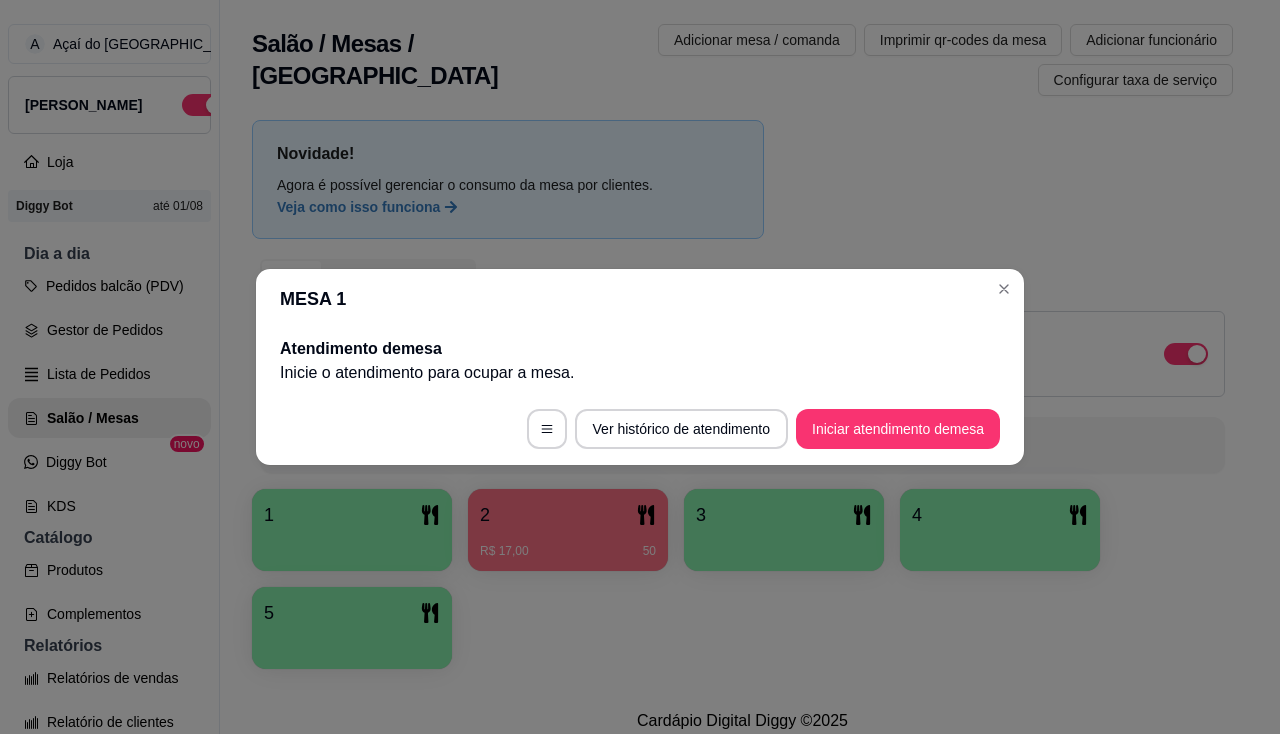 click on "Ver histórico de atendimento Iniciar atendimento de  mesa" at bounding box center [640, 429] 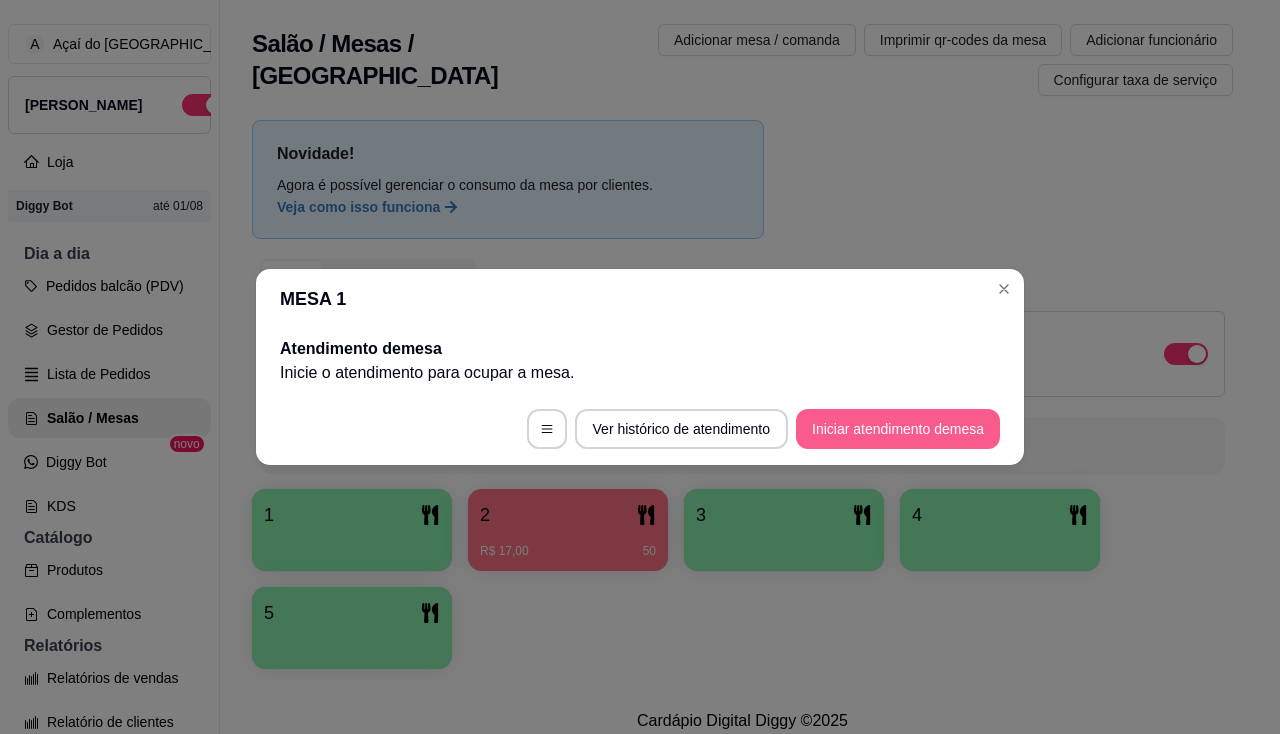 click on "Iniciar atendimento de  mesa" at bounding box center (898, 429) 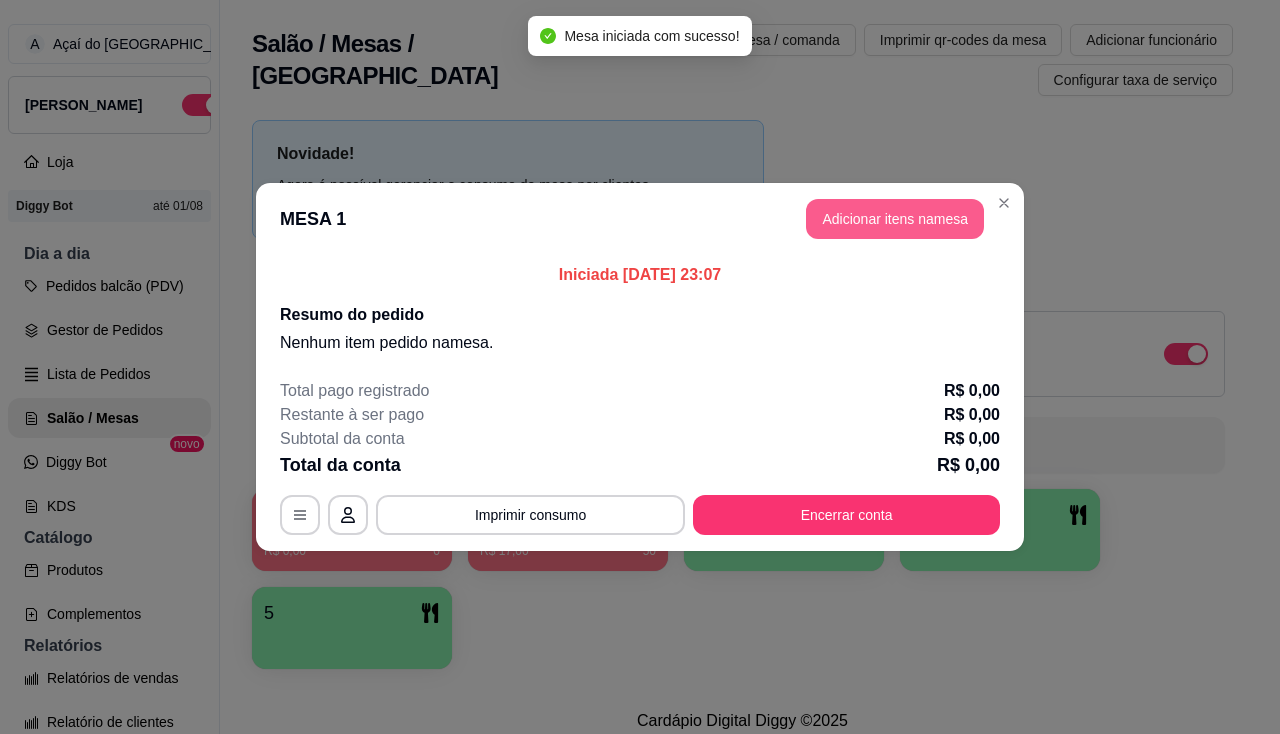 click on "Adicionar itens na  mesa" at bounding box center (895, 219) 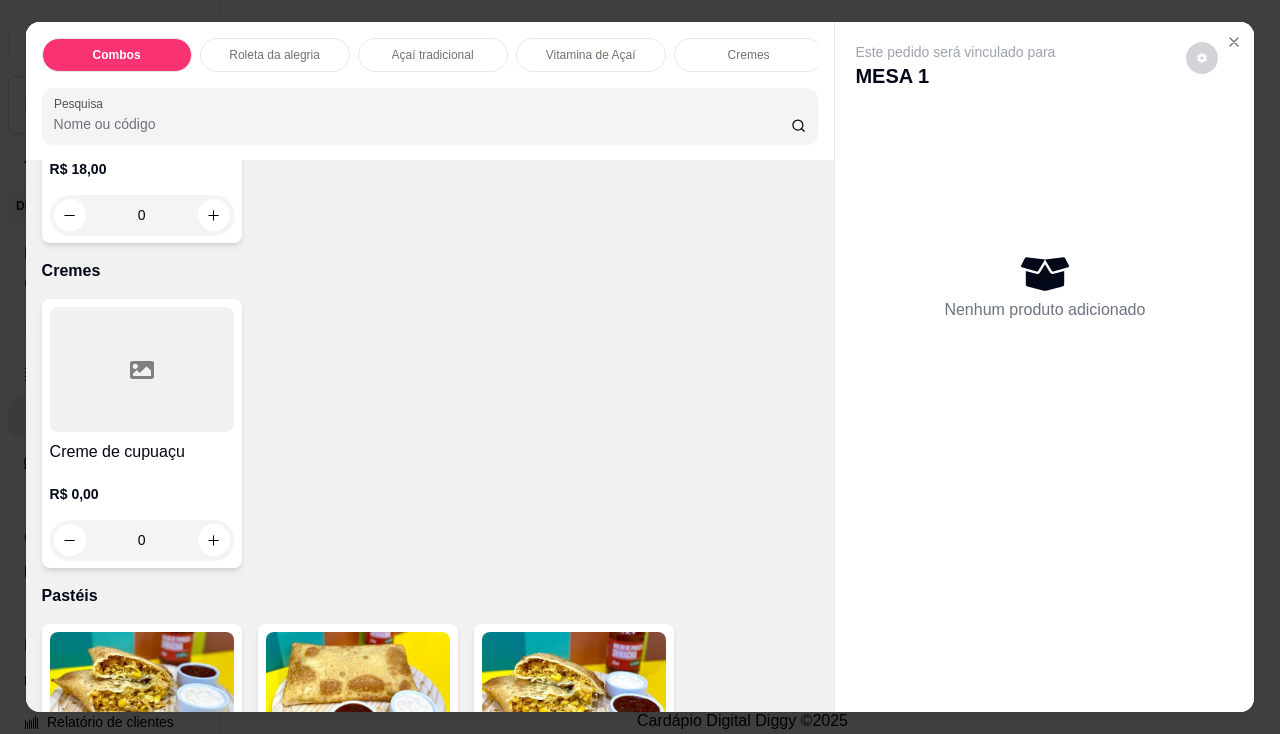scroll, scrollTop: 2000, scrollLeft: 0, axis: vertical 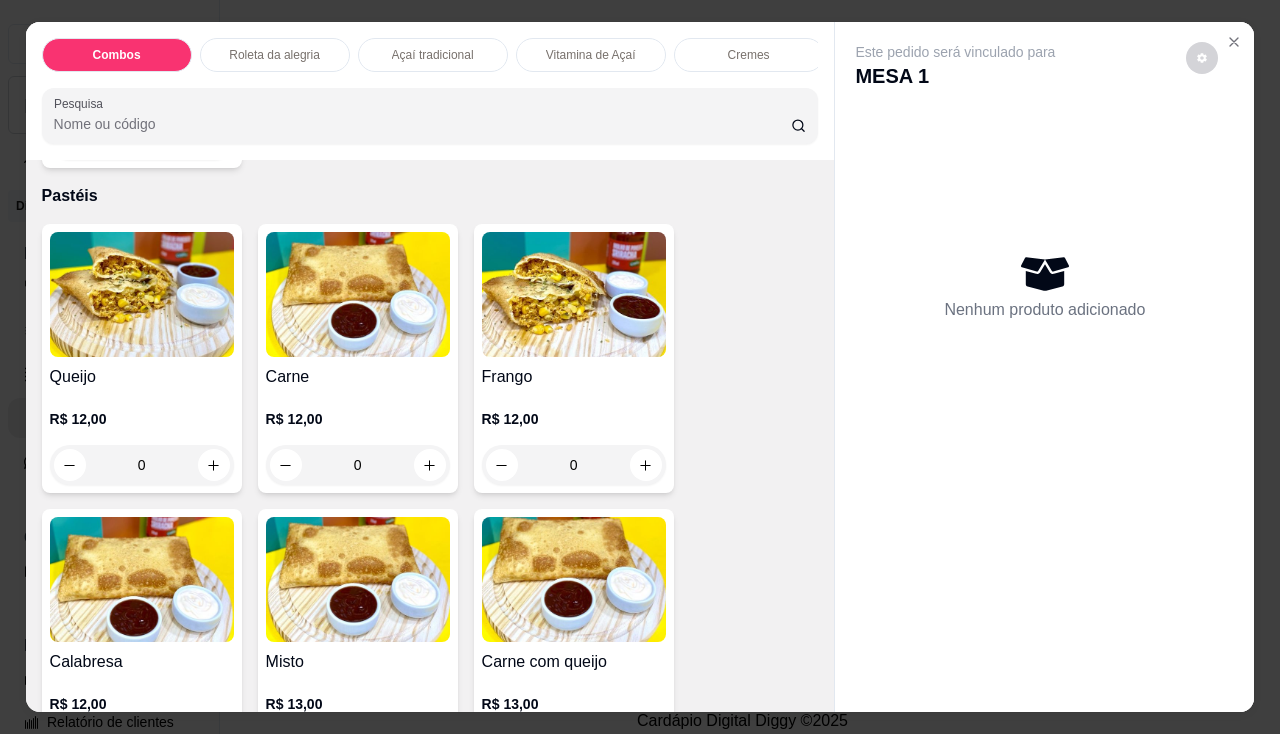 click at bounding box center (574, 294) 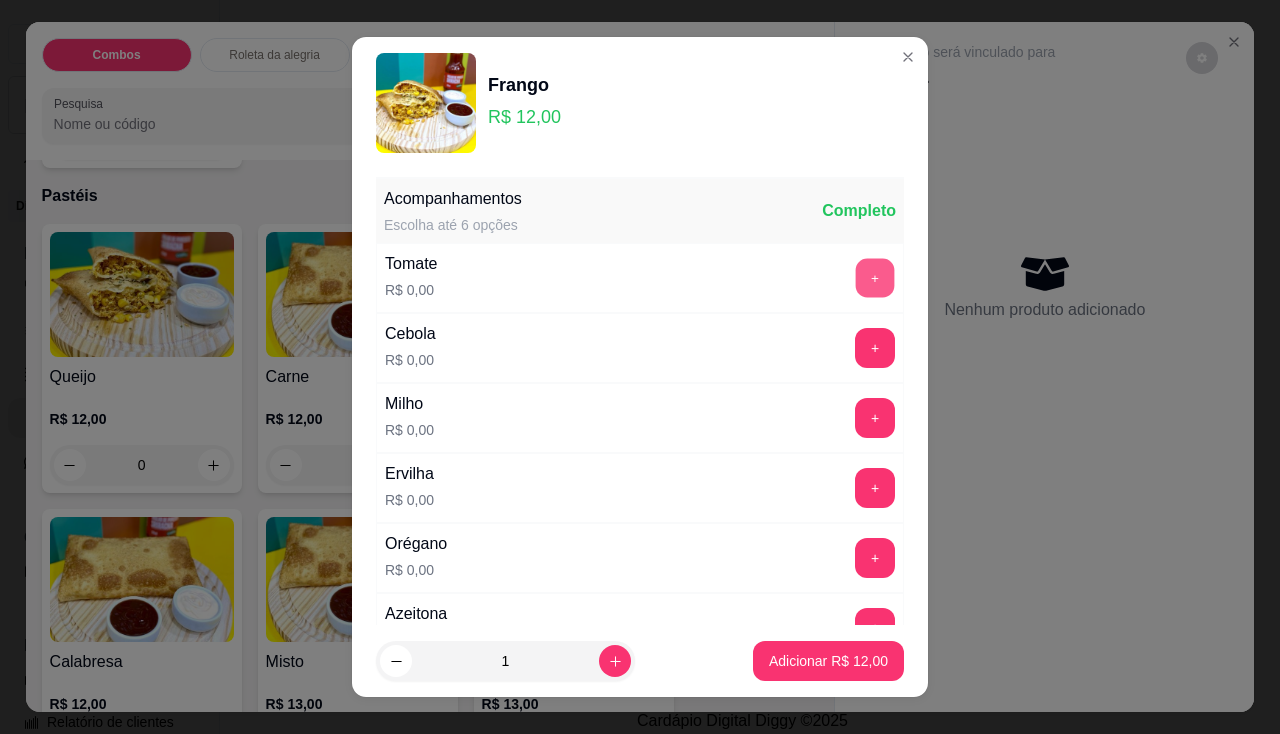click on "+" at bounding box center [875, 277] 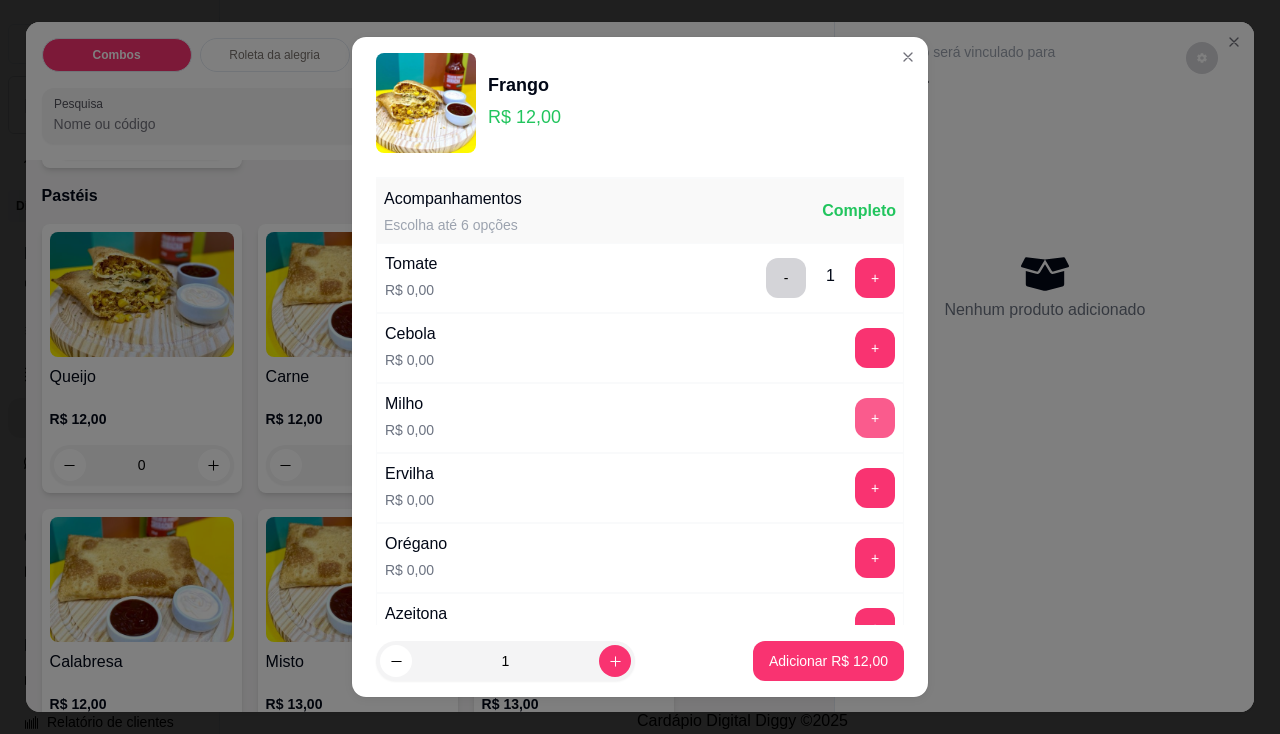 click on "+" at bounding box center (875, 418) 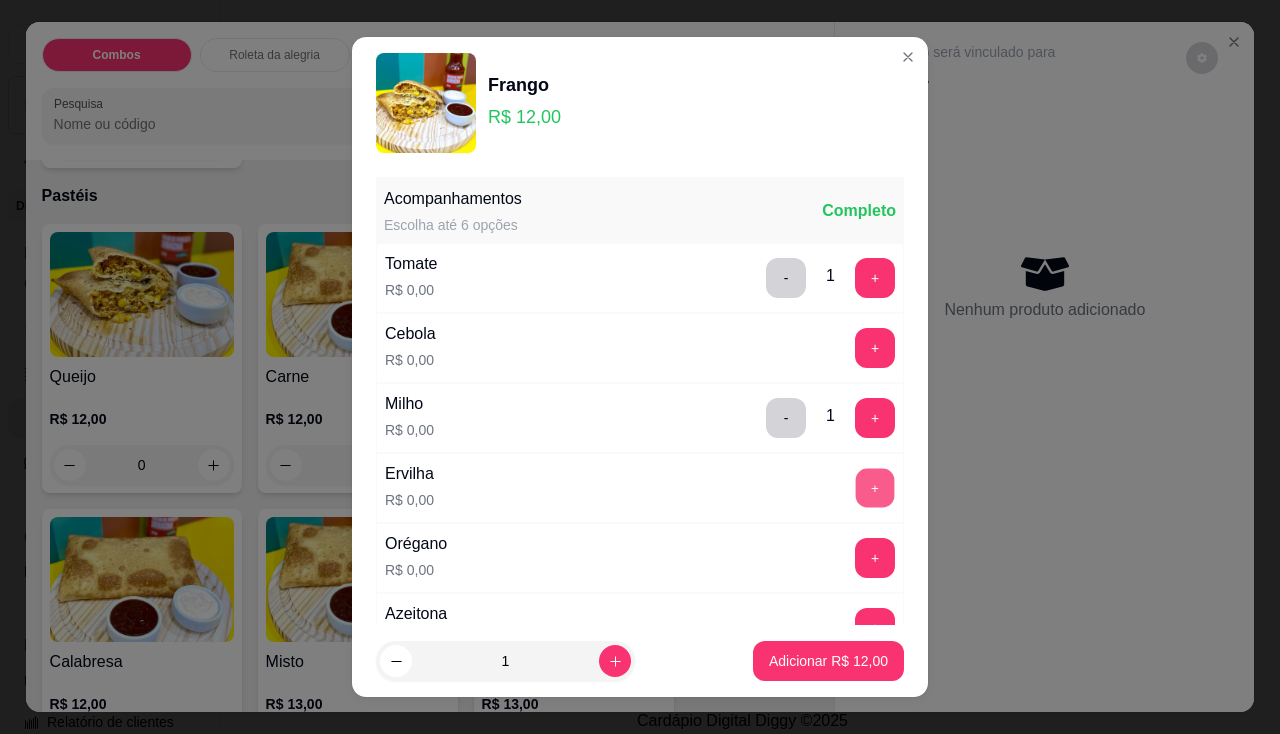 click on "+" at bounding box center (875, 487) 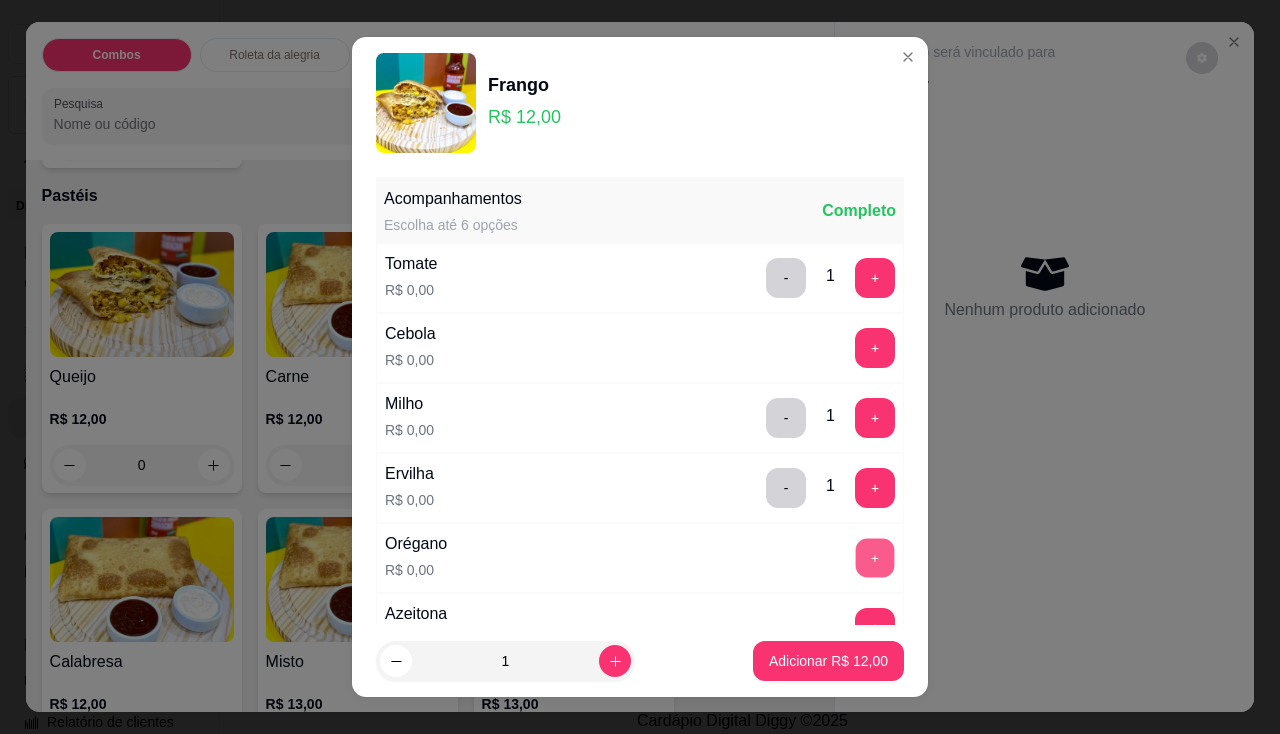 click on "+" at bounding box center [875, 557] 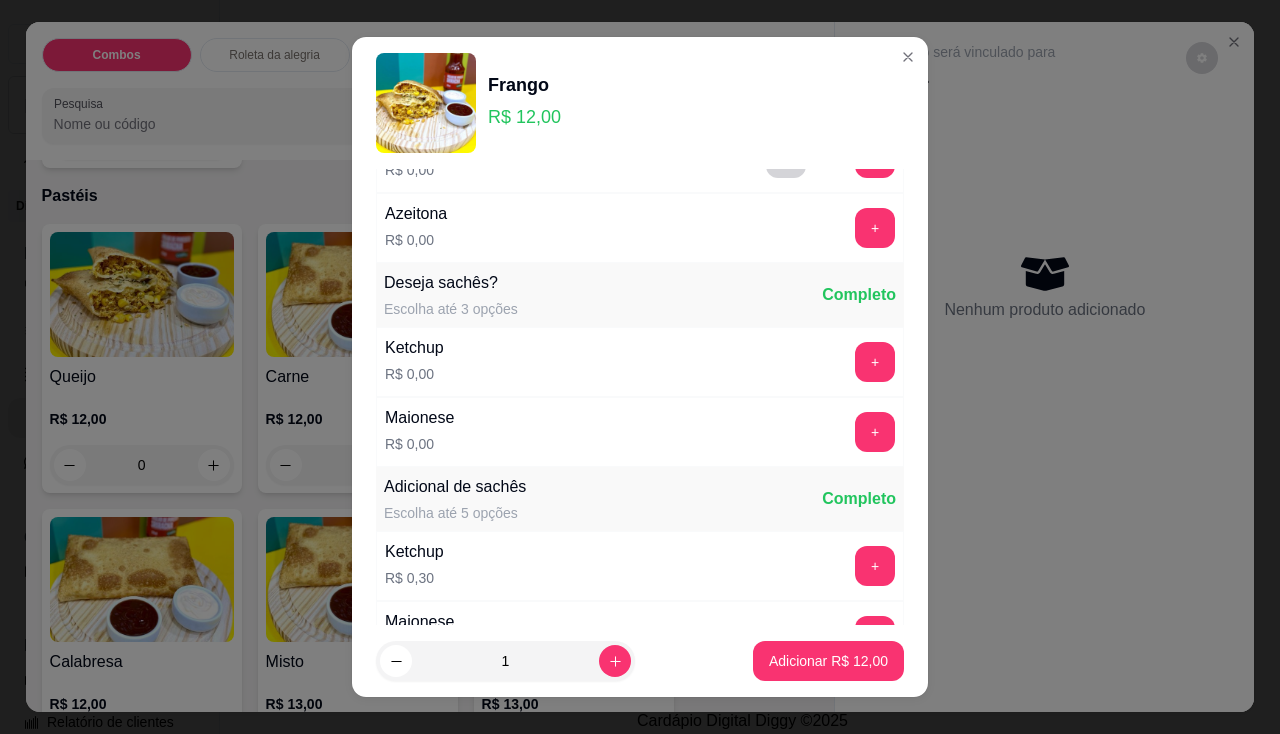 scroll, scrollTop: 500, scrollLeft: 0, axis: vertical 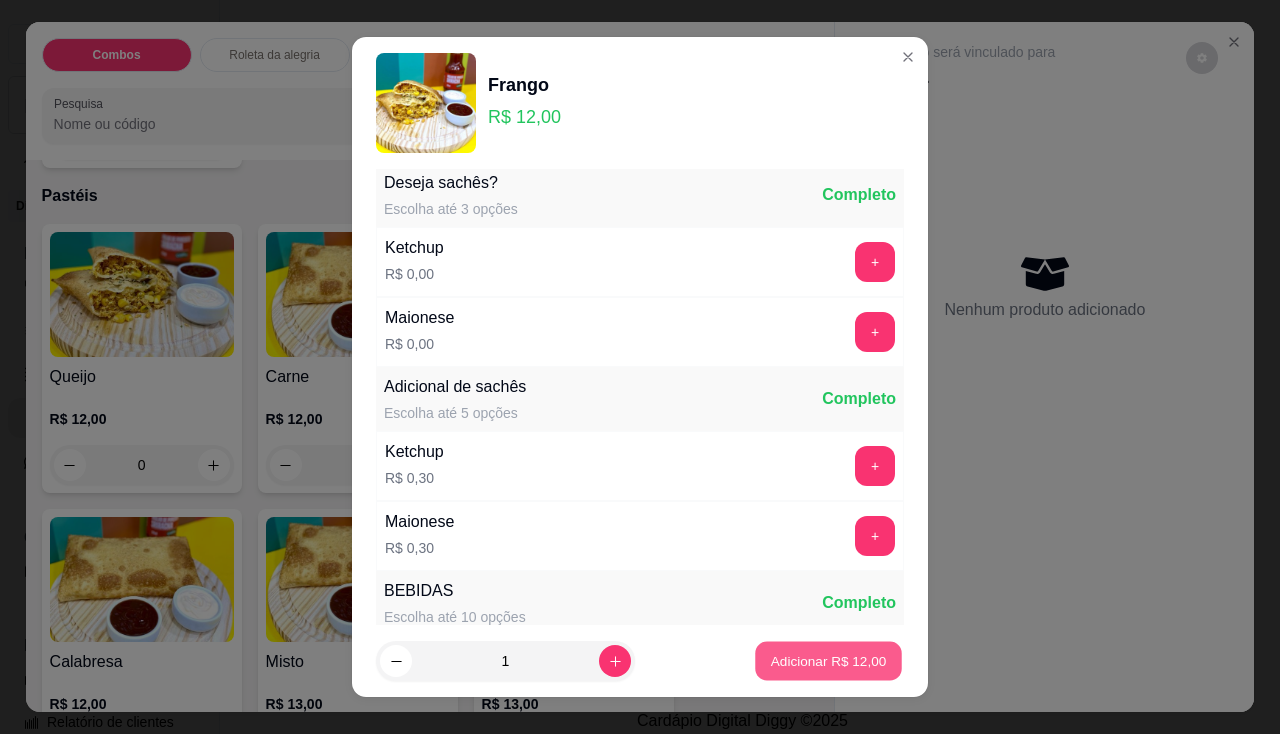 click on "Adicionar   R$ 12,00" at bounding box center [828, 661] 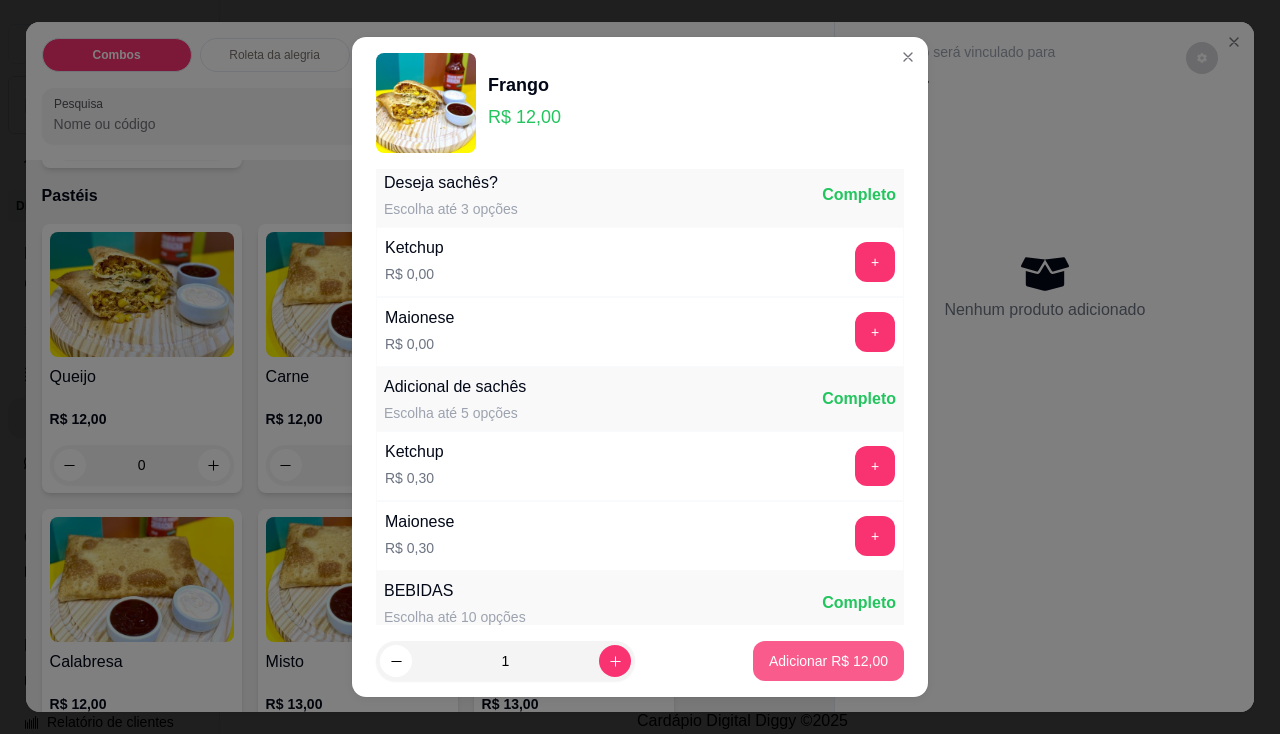 click on "Adicionar   R$ 12,00" at bounding box center (828, 661) 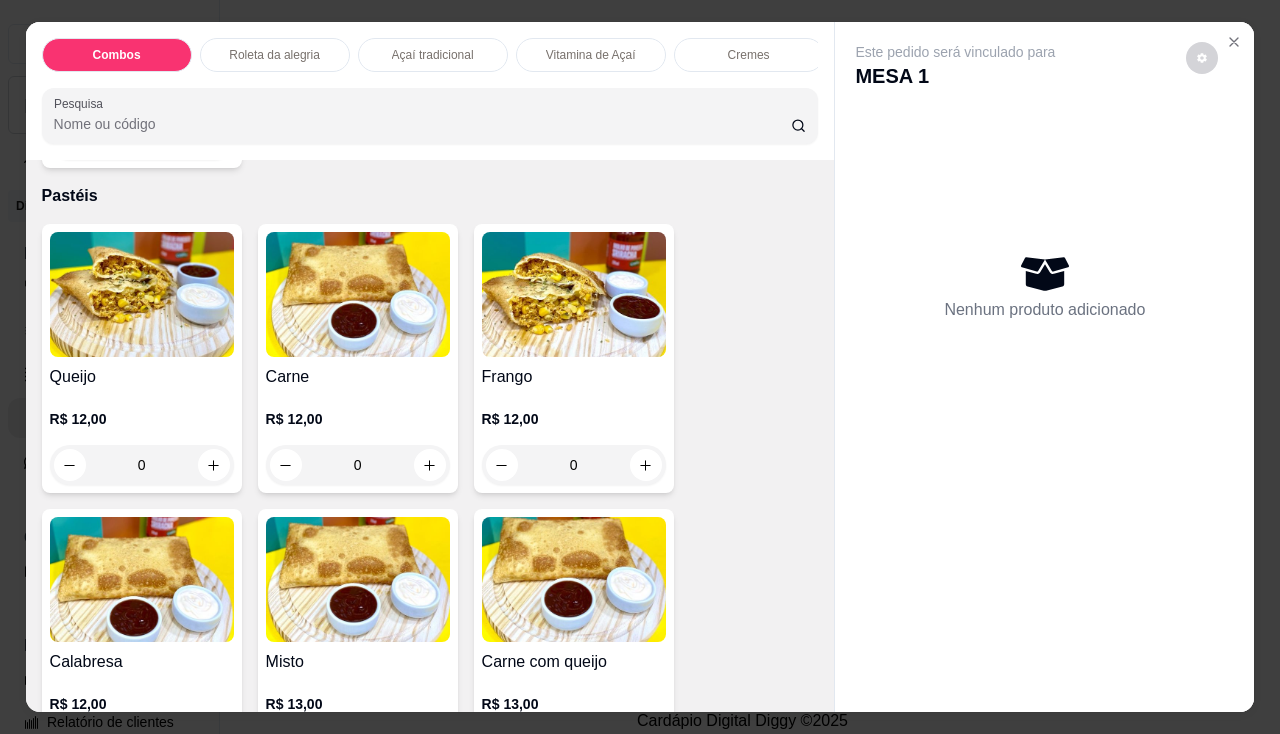 click at bounding box center [142, 294] 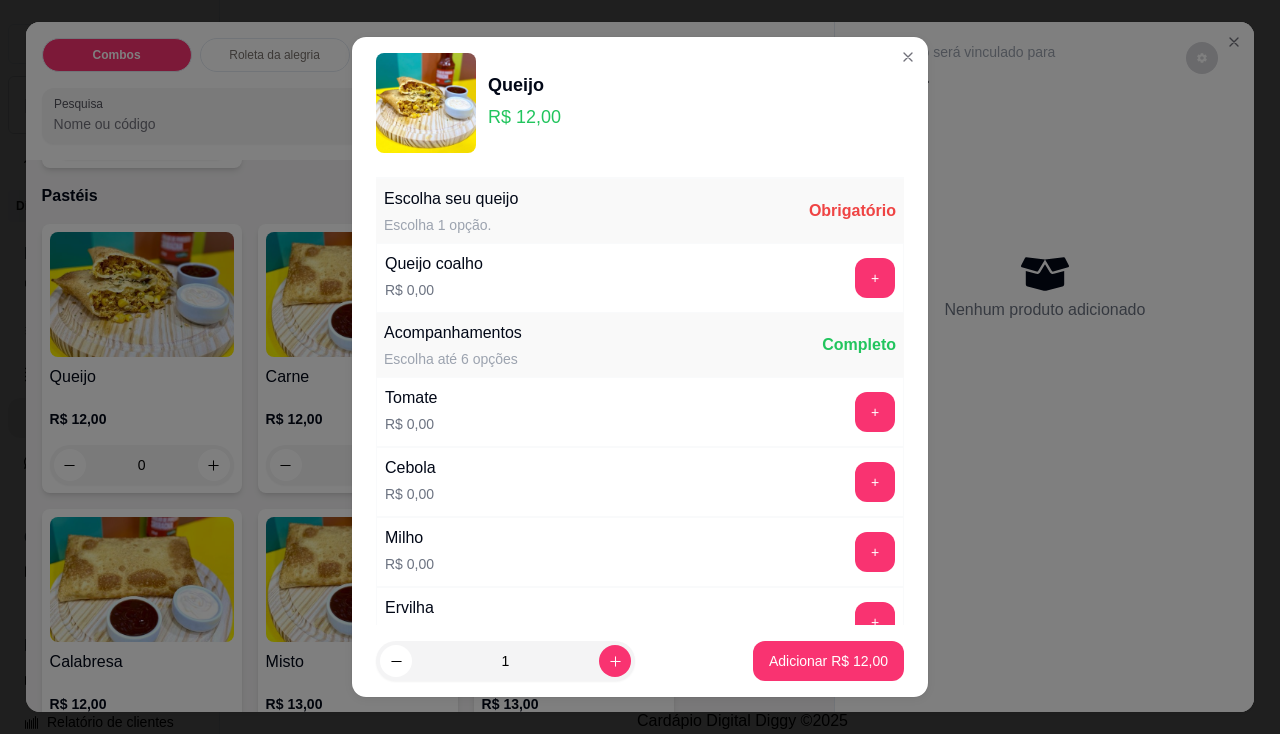 click on "+" at bounding box center [875, 412] 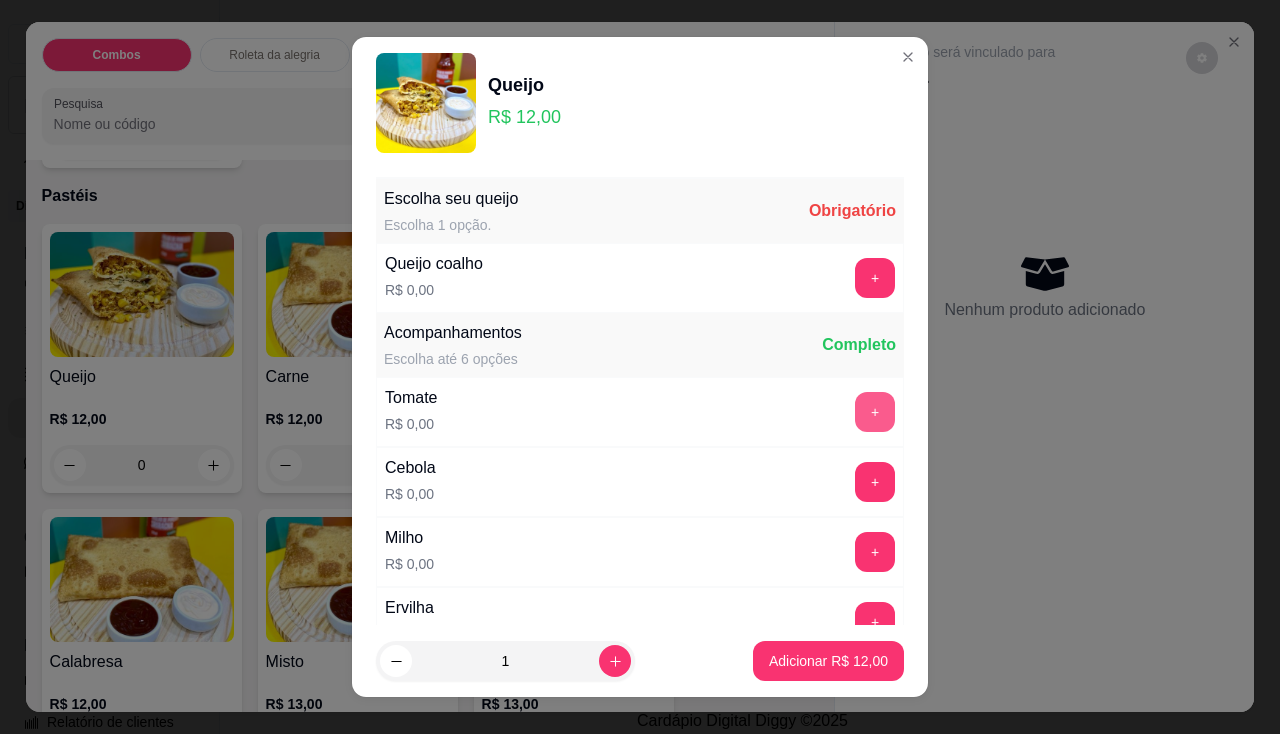 click on "+" at bounding box center (875, 412) 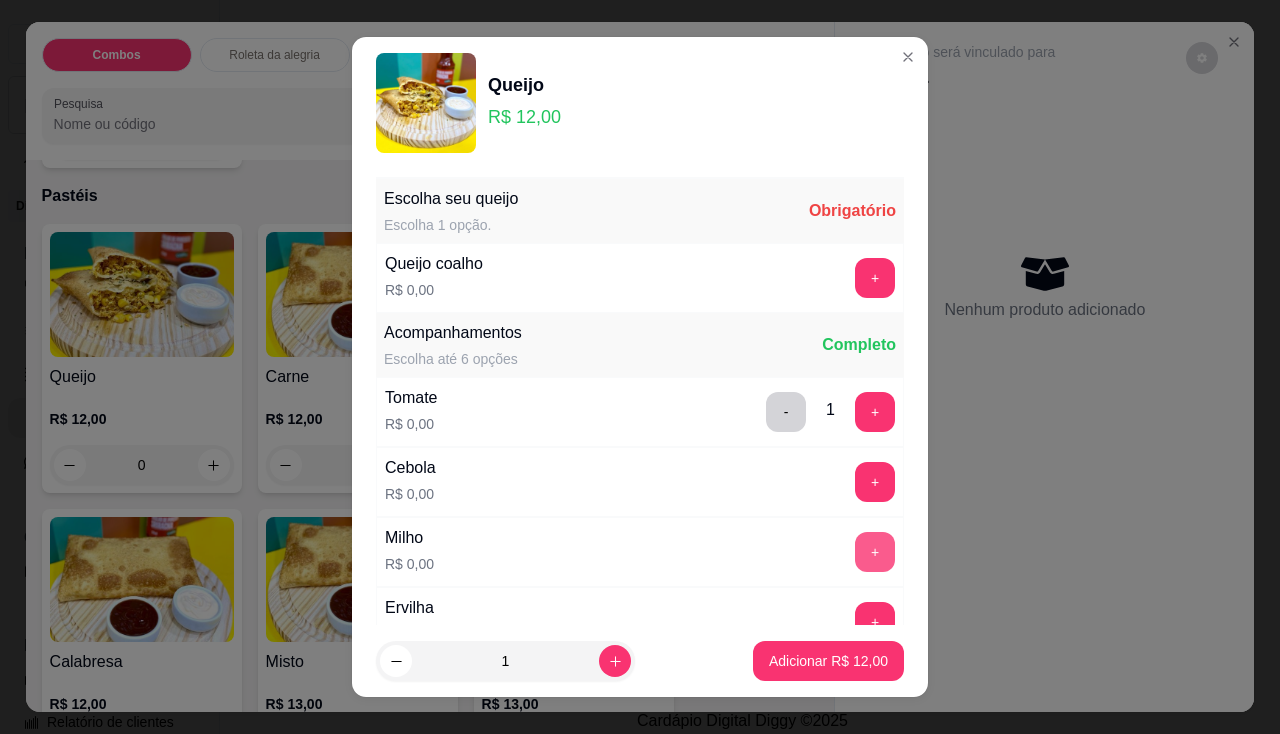 click on "+" at bounding box center [875, 552] 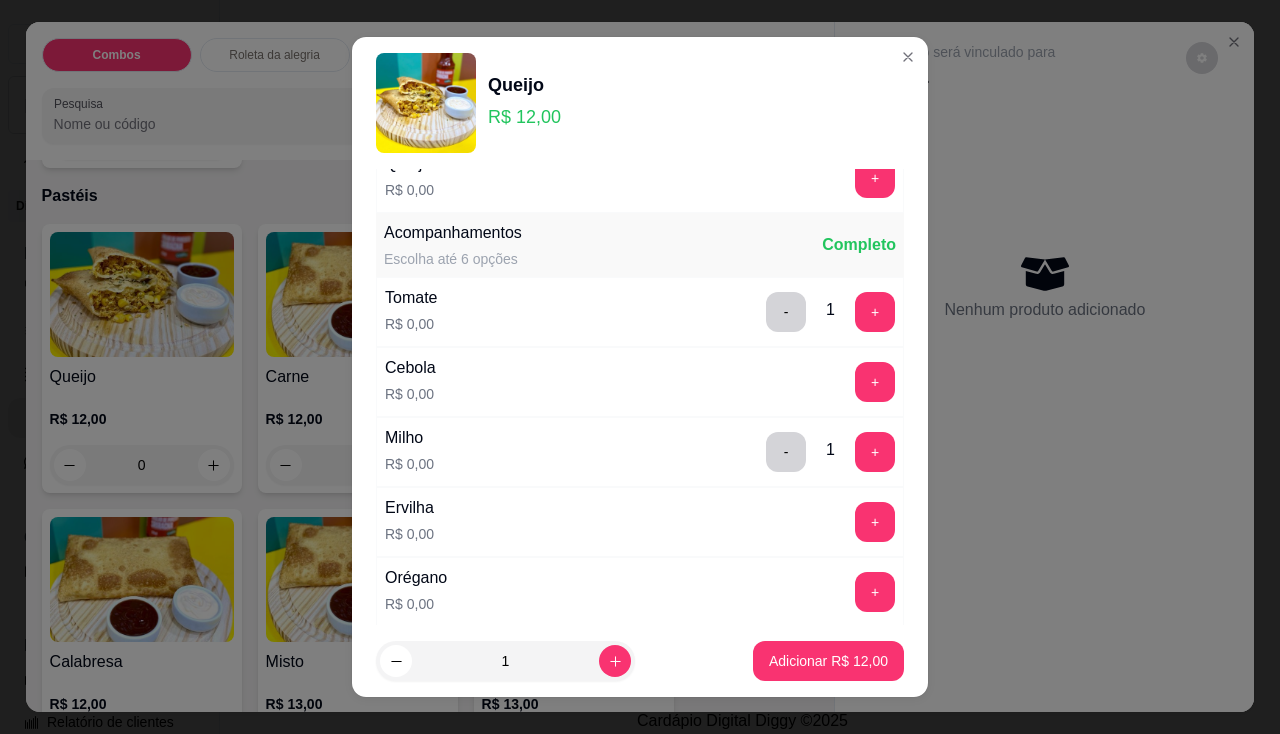 scroll, scrollTop: 200, scrollLeft: 0, axis: vertical 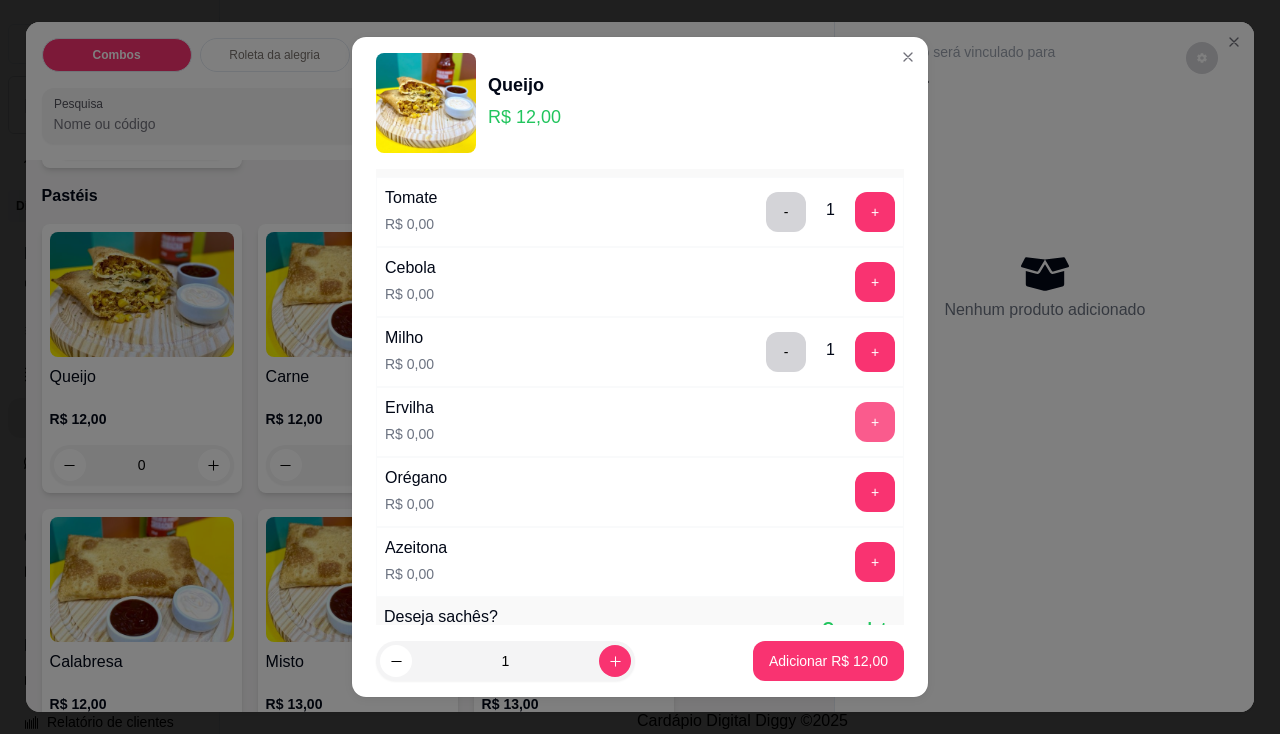 click on "+" at bounding box center [875, 422] 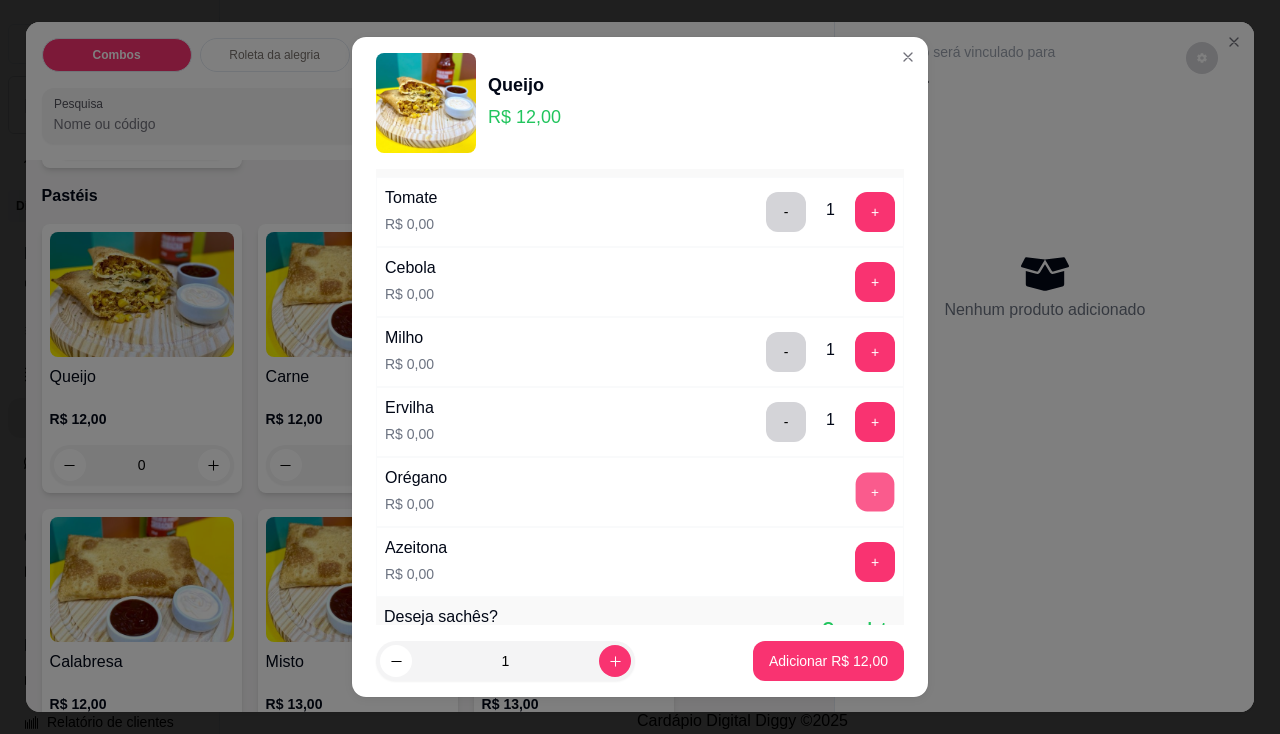 click on "+" at bounding box center [875, 491] 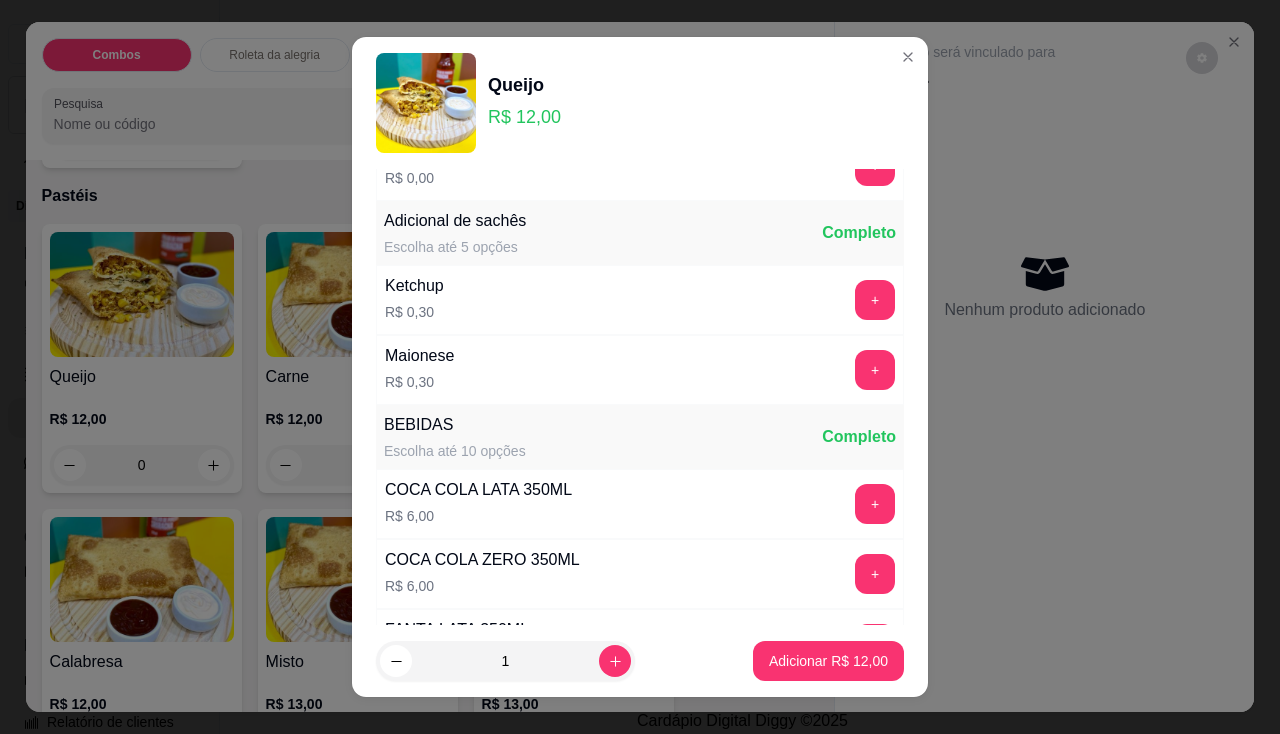 scroll, scrollTop: 1200, scrollLeft: 0, axis: vertical 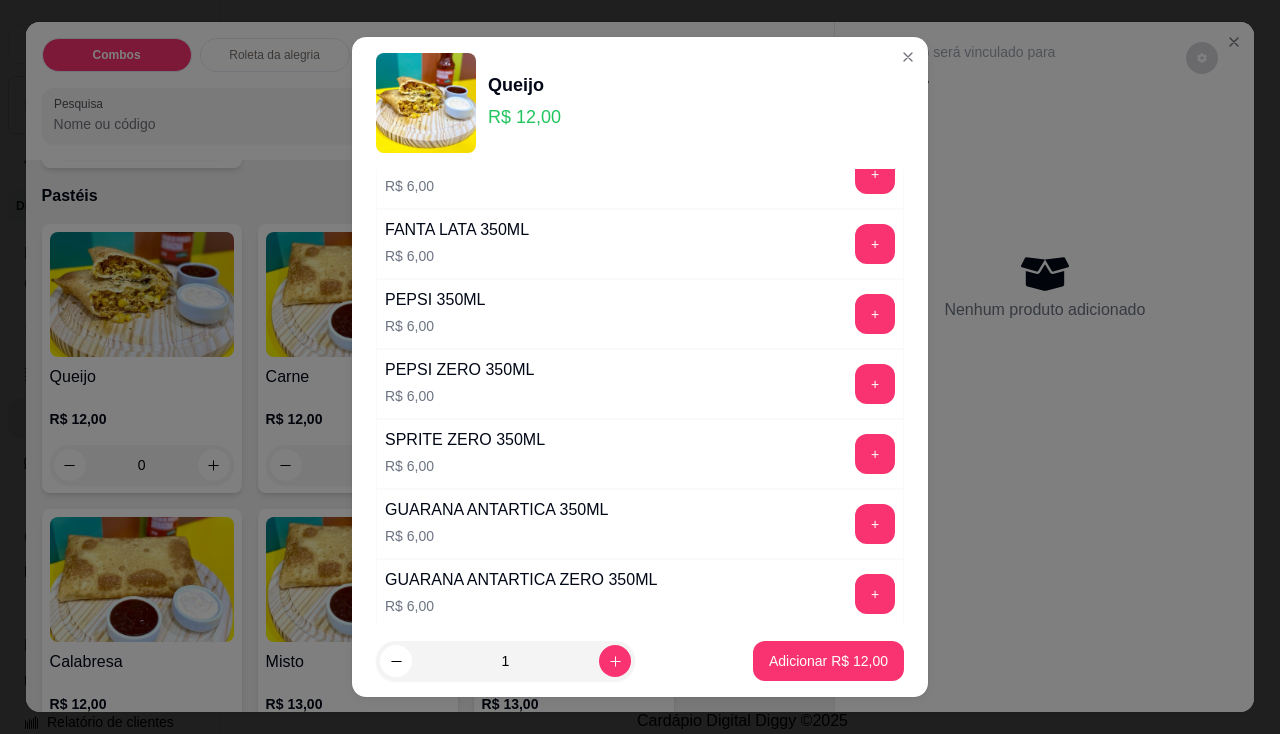 click on "1" at bounding box center (505, 661) 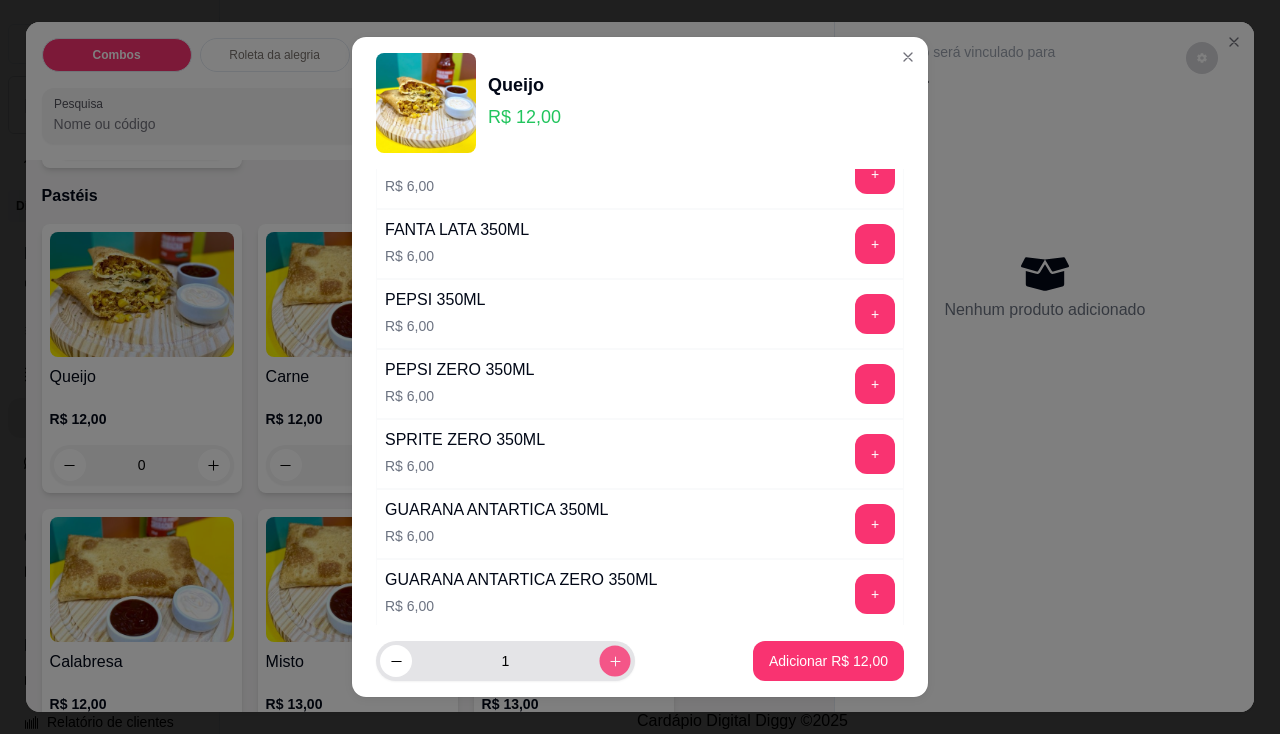 click at bounding box center [614, 661] 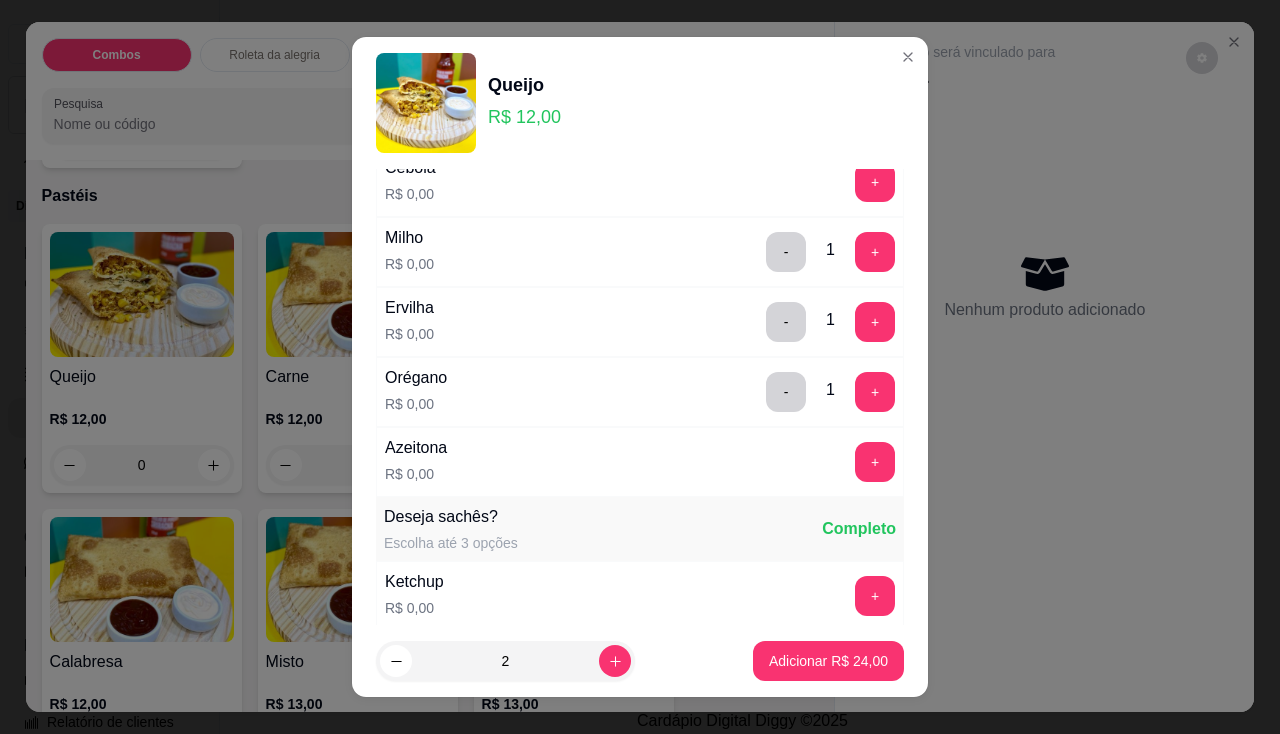 scroll, scrollTop: 0, scrollLeft: 0, axis: both 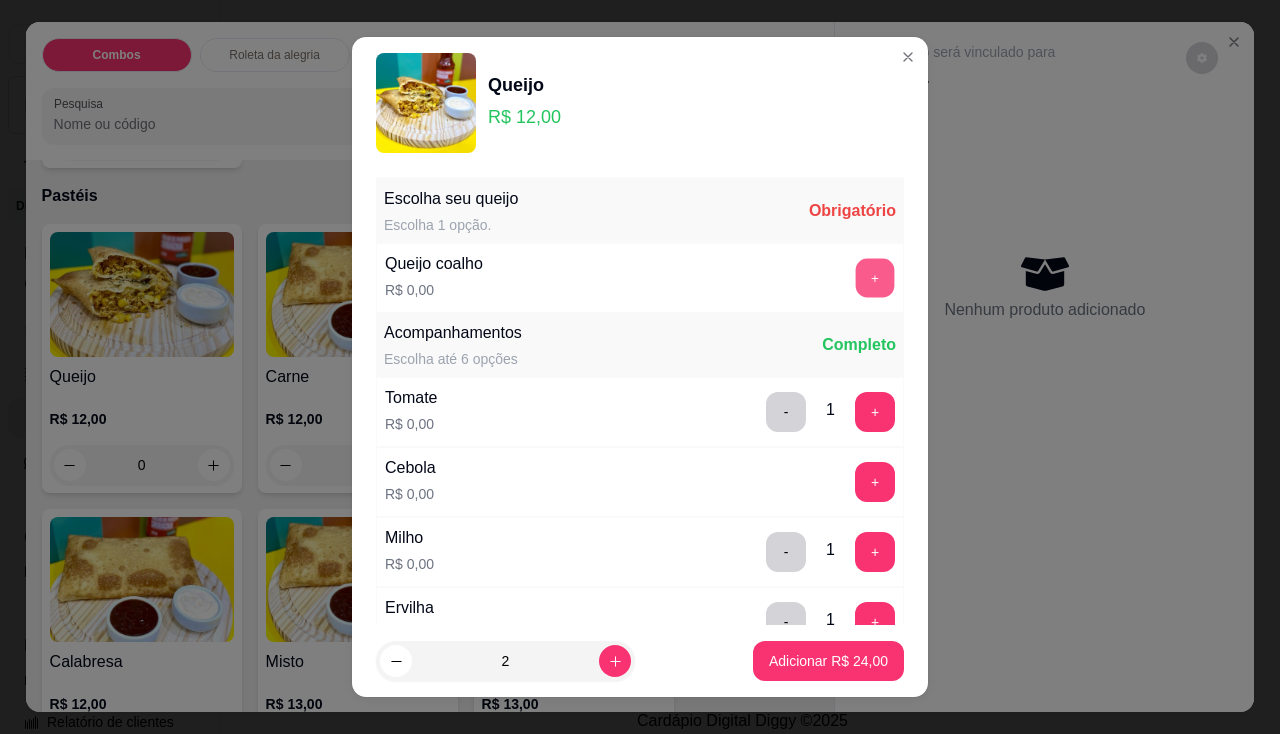 click on "+" at bounding box center [875, 277] 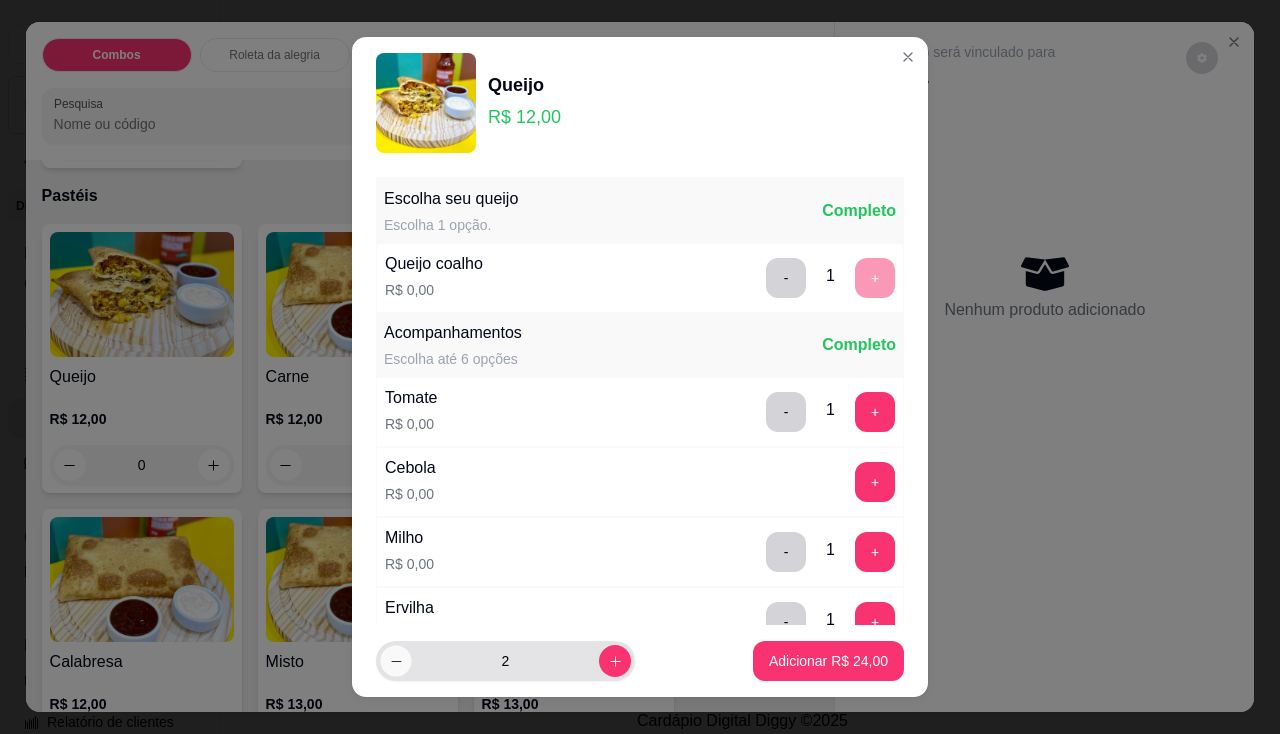click 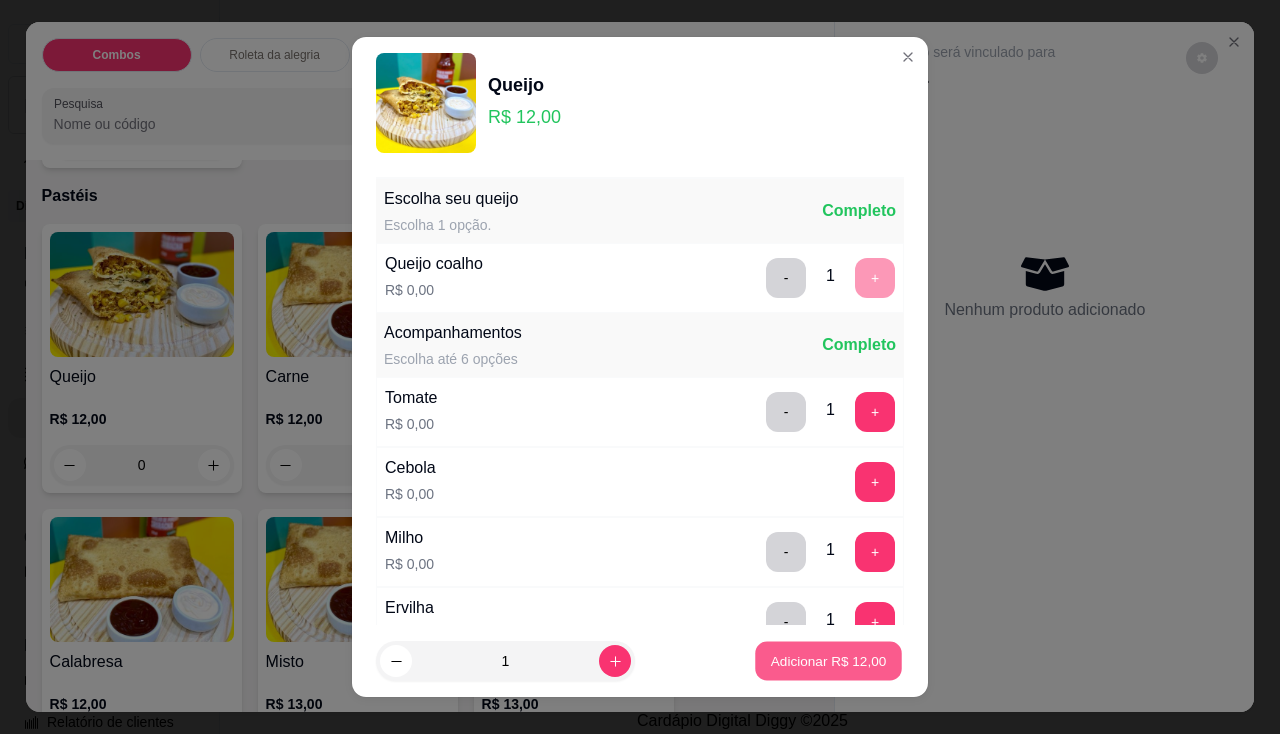click on "Adicionar   R$ 12,00" at bounding box center (829, 661) 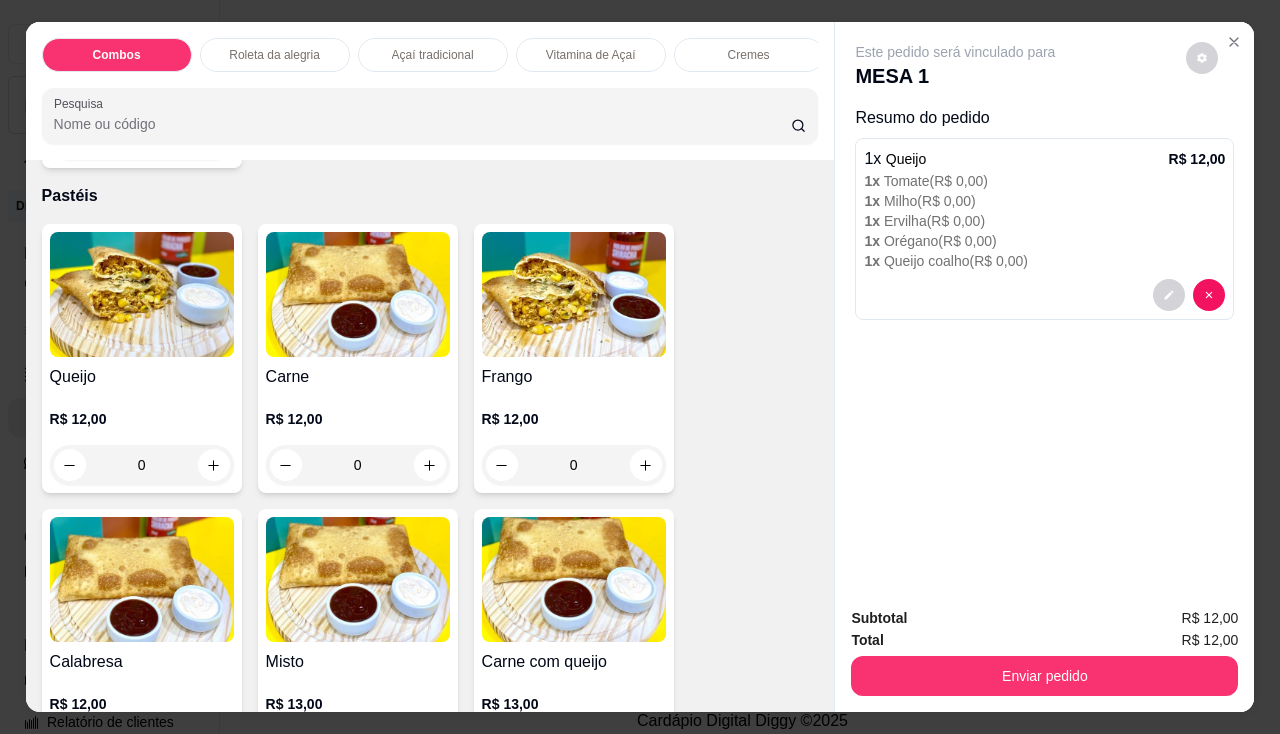 click at bounding box center (142, 294) 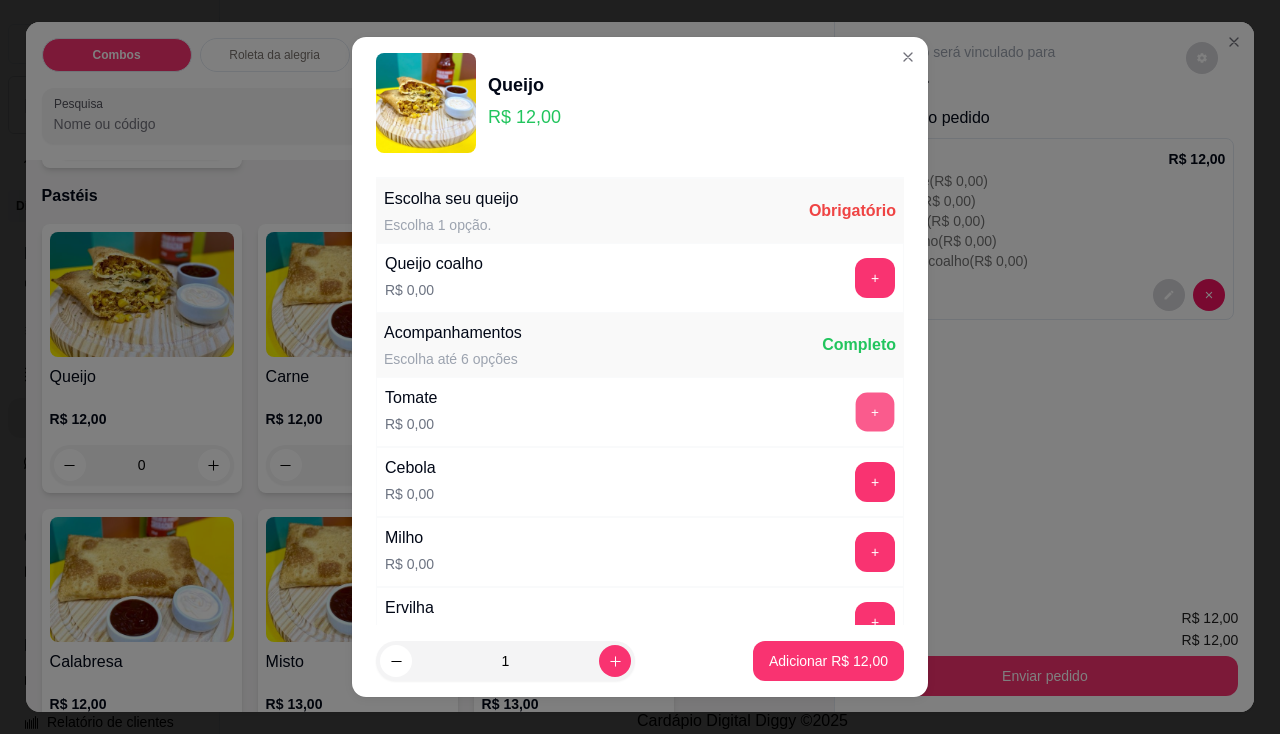 click on "+" at bounding box center (875, 411) 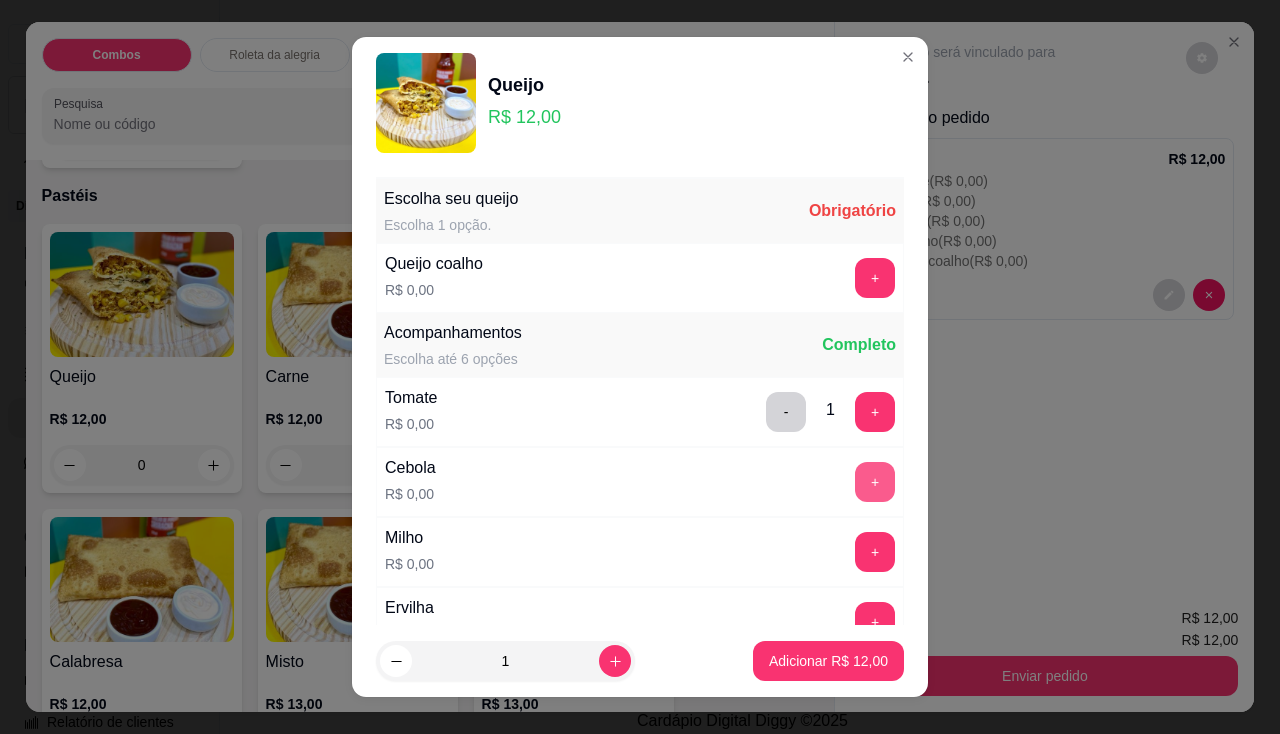 click on "+" at bounding box center (875, 482) 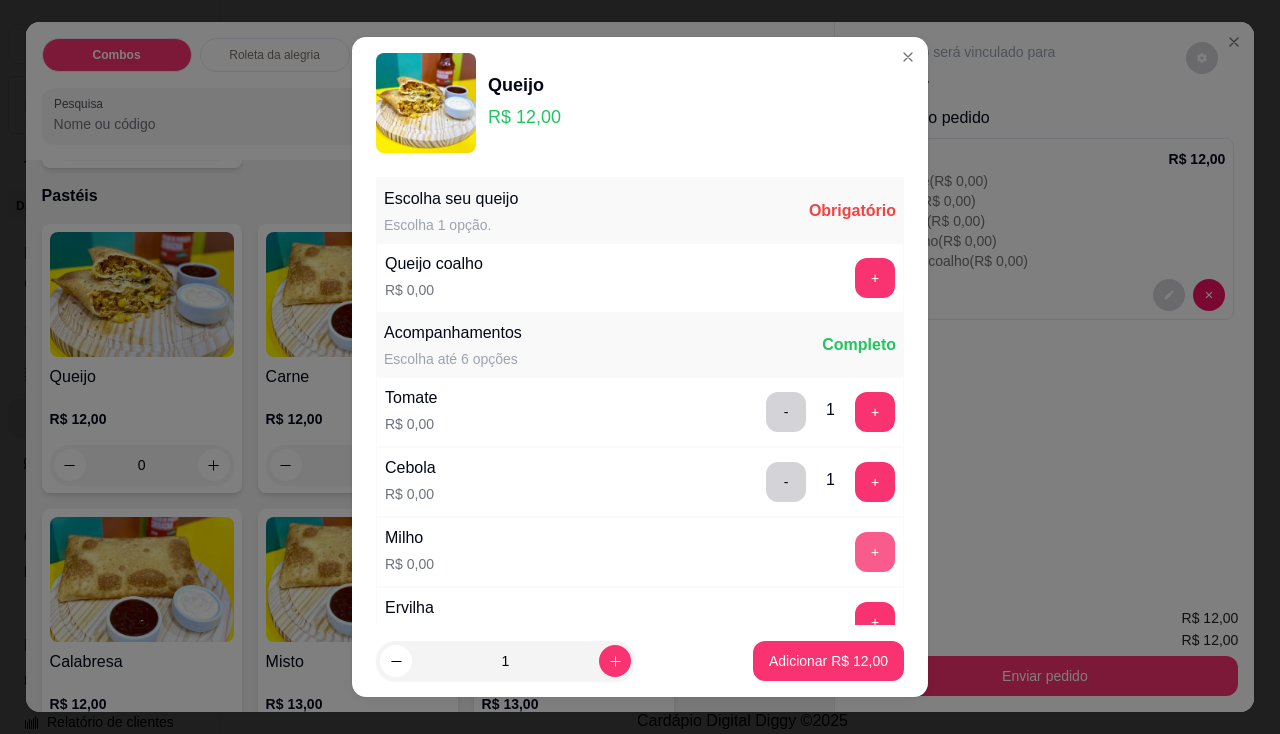 click on "+" at bounding box center (875, 552) 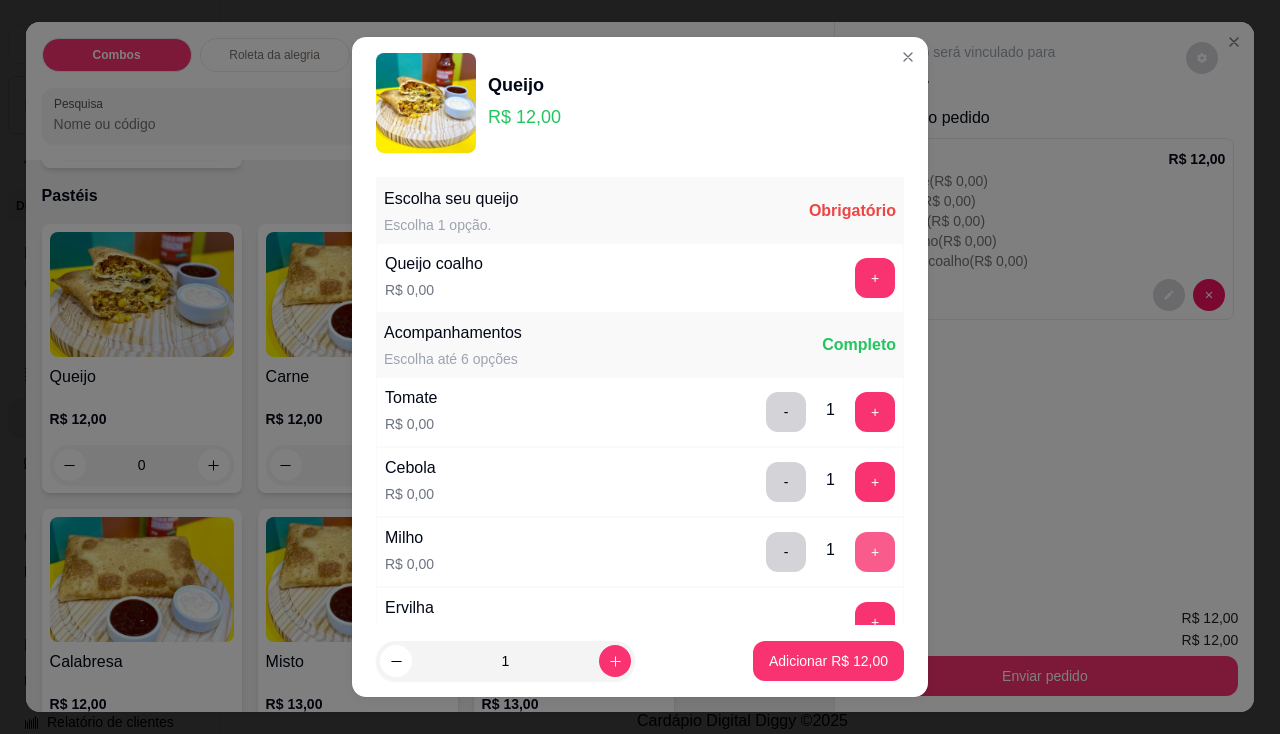 scroll, scrollTop: 100, scrollLeft: 0, axis: vertical 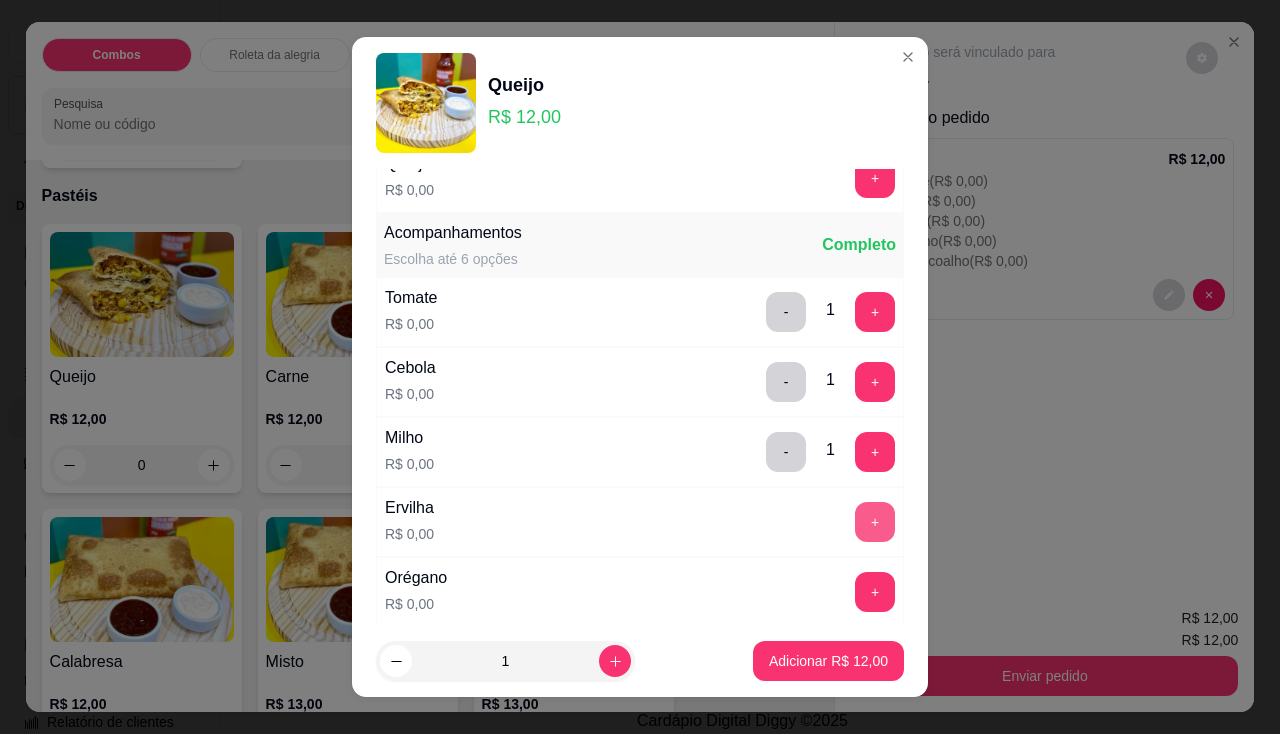 click on "+" at bounding box center (875, 522) 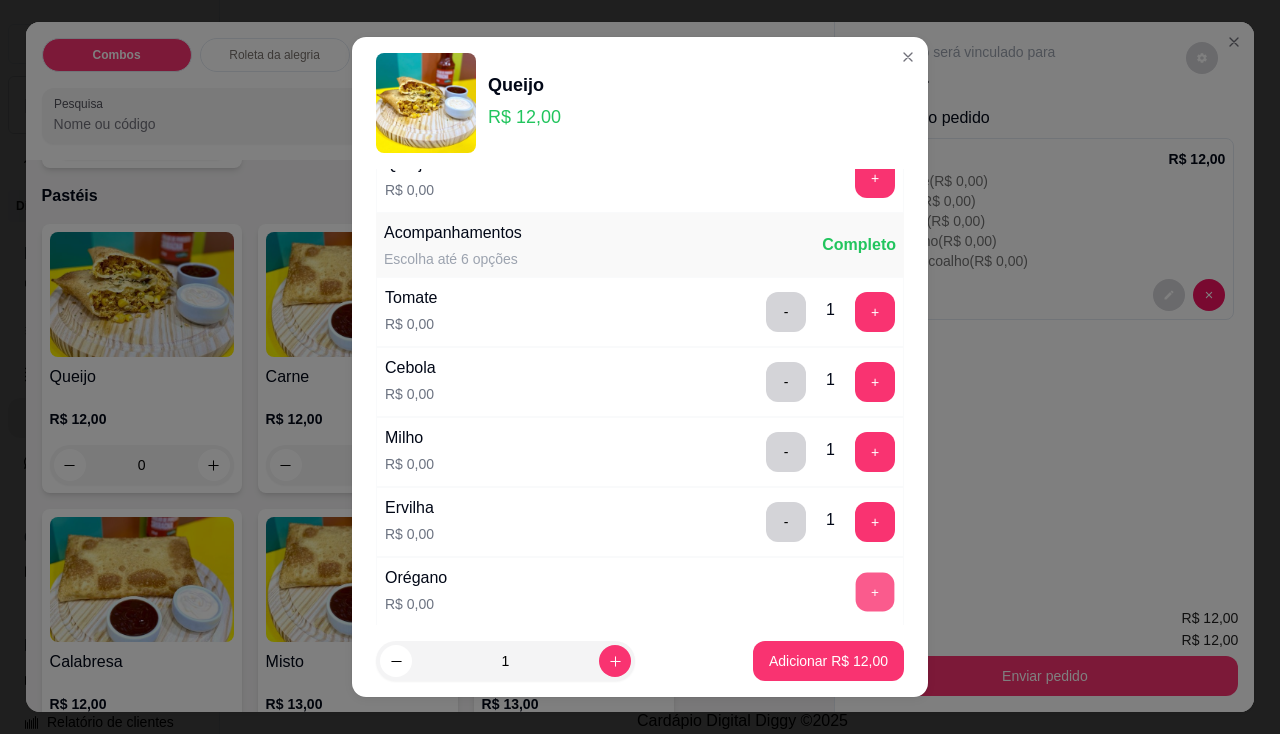 click on "+" at bounding box center (875, 591) 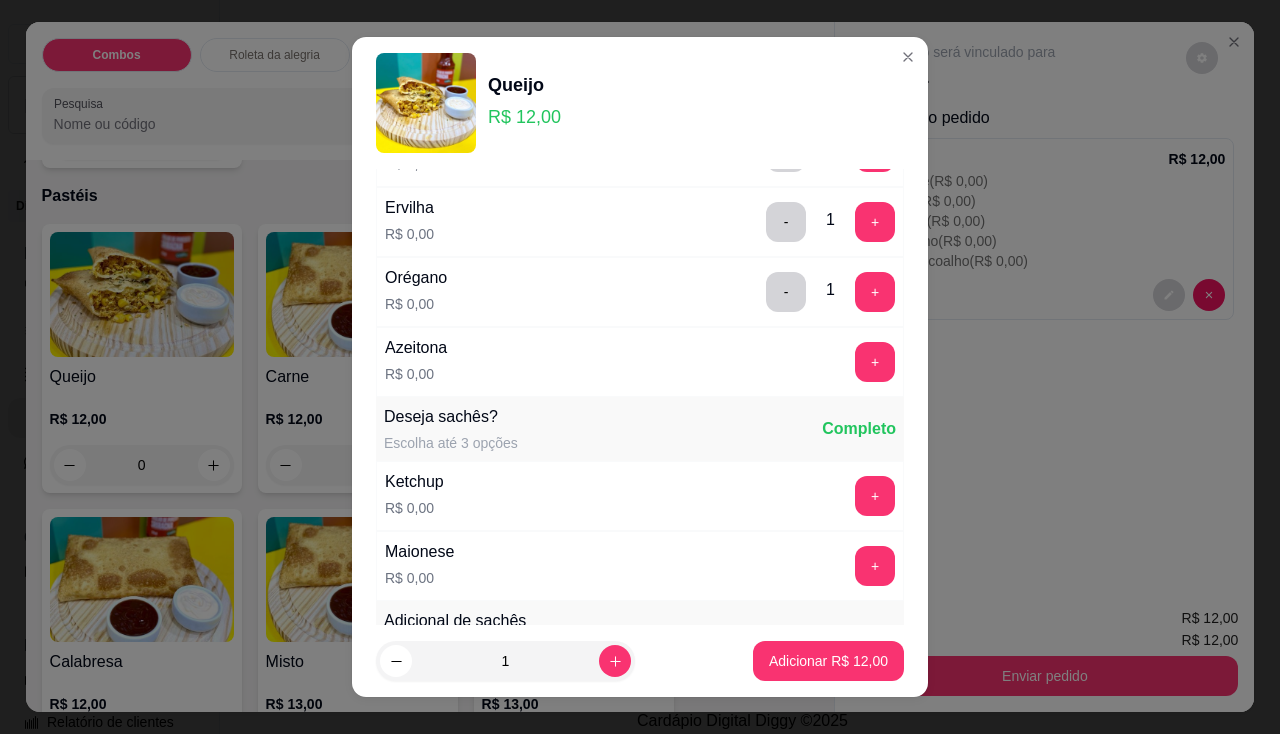 scroll, scrollTop: 0, scrollLeft: 0, axis: both 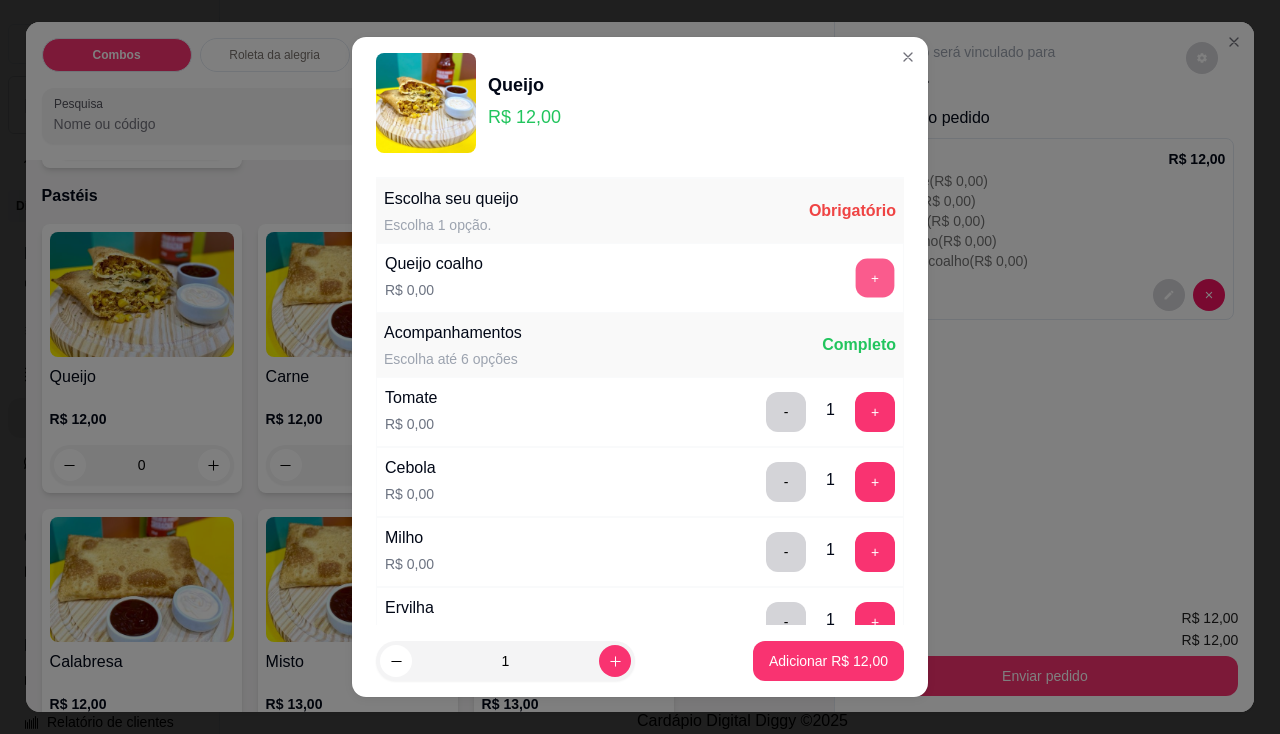click on "+" at bounding box center [875, 277] 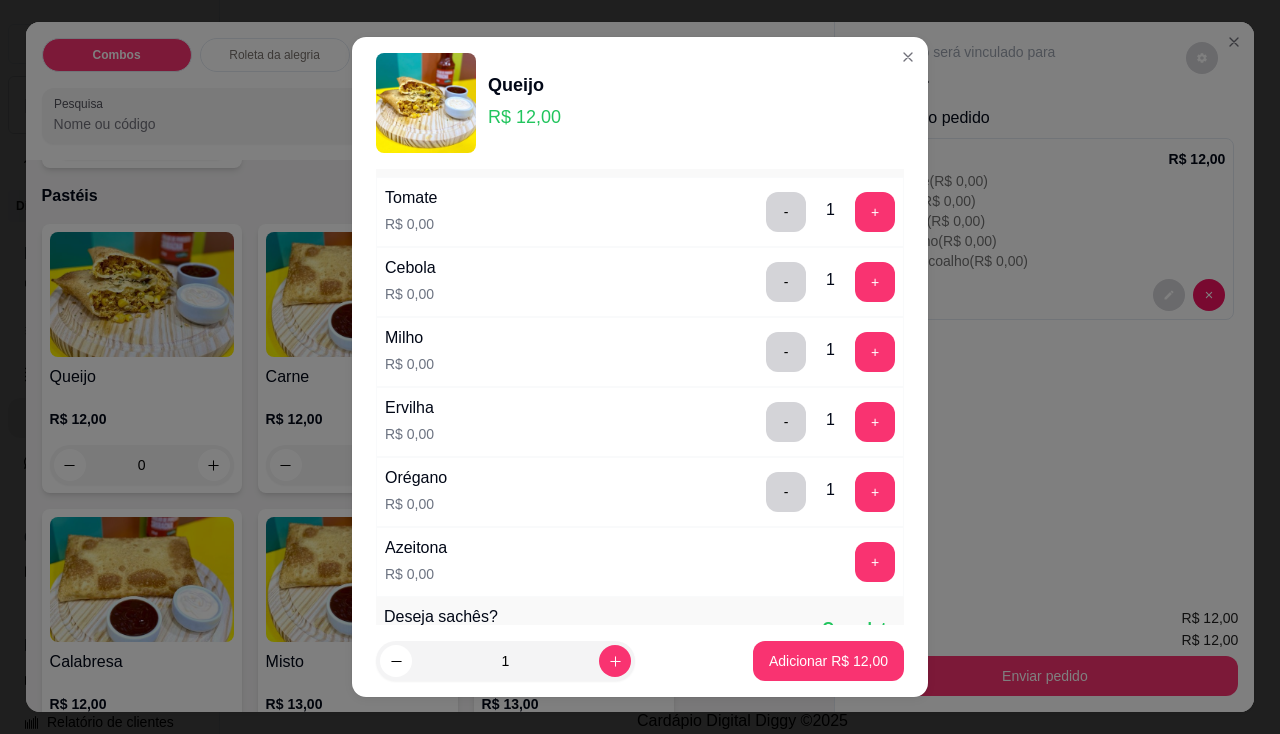 scroll, scrollTop: 400, scrollLeft: 0, axis: vertical 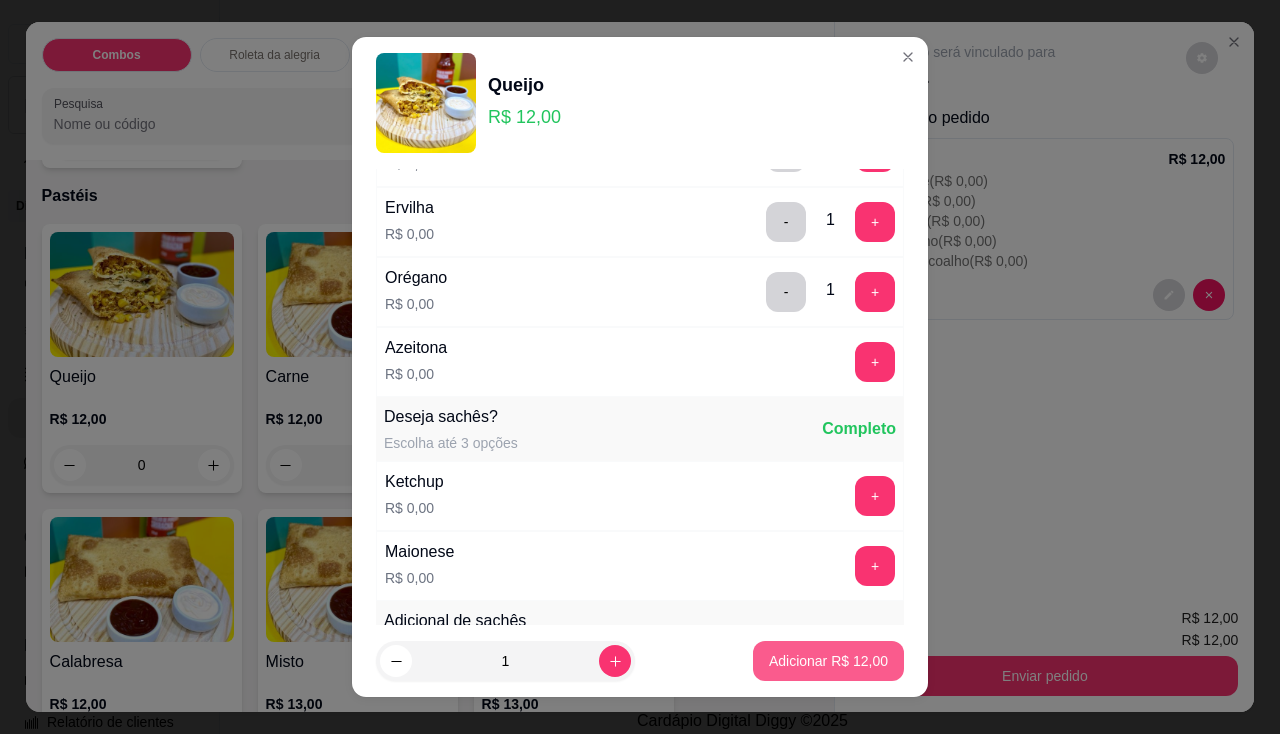 click on "Adicionar   R$ 12,00" at bounding box center [828, 661] 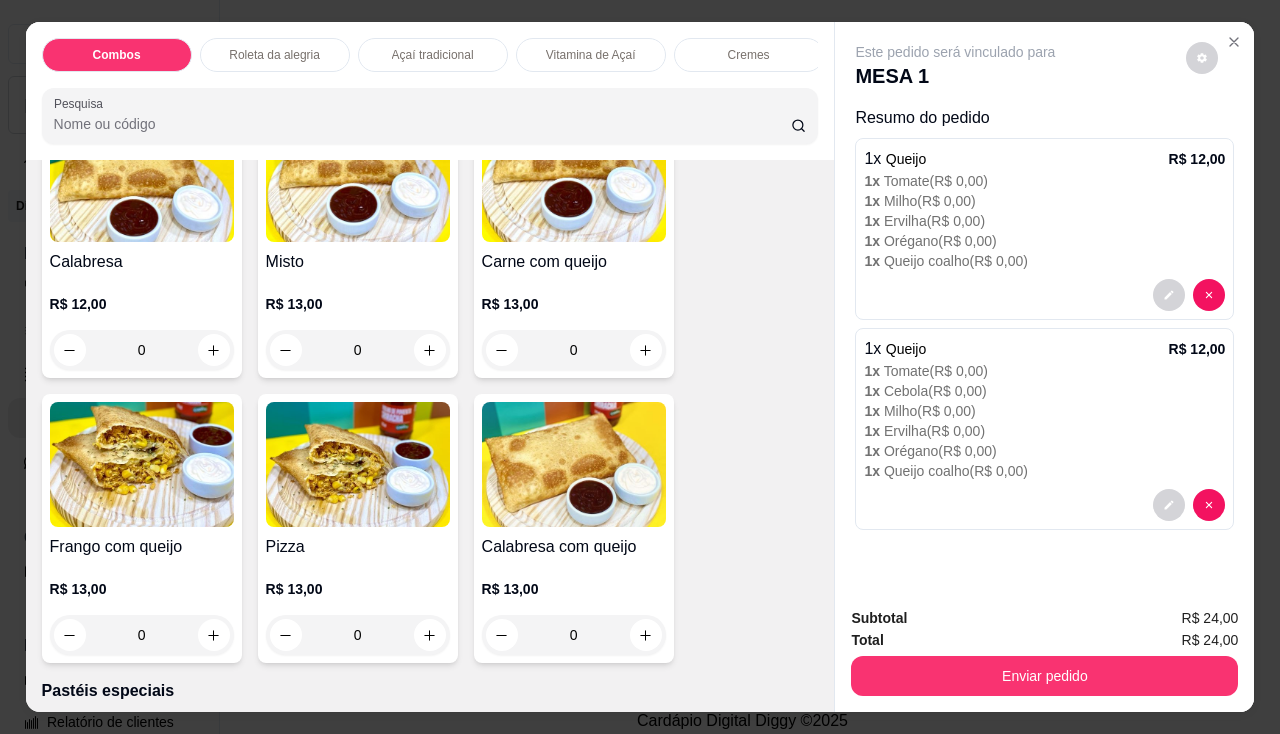 scroll, scrollTop: 2500, scrollLeft: 0, axis: vertical 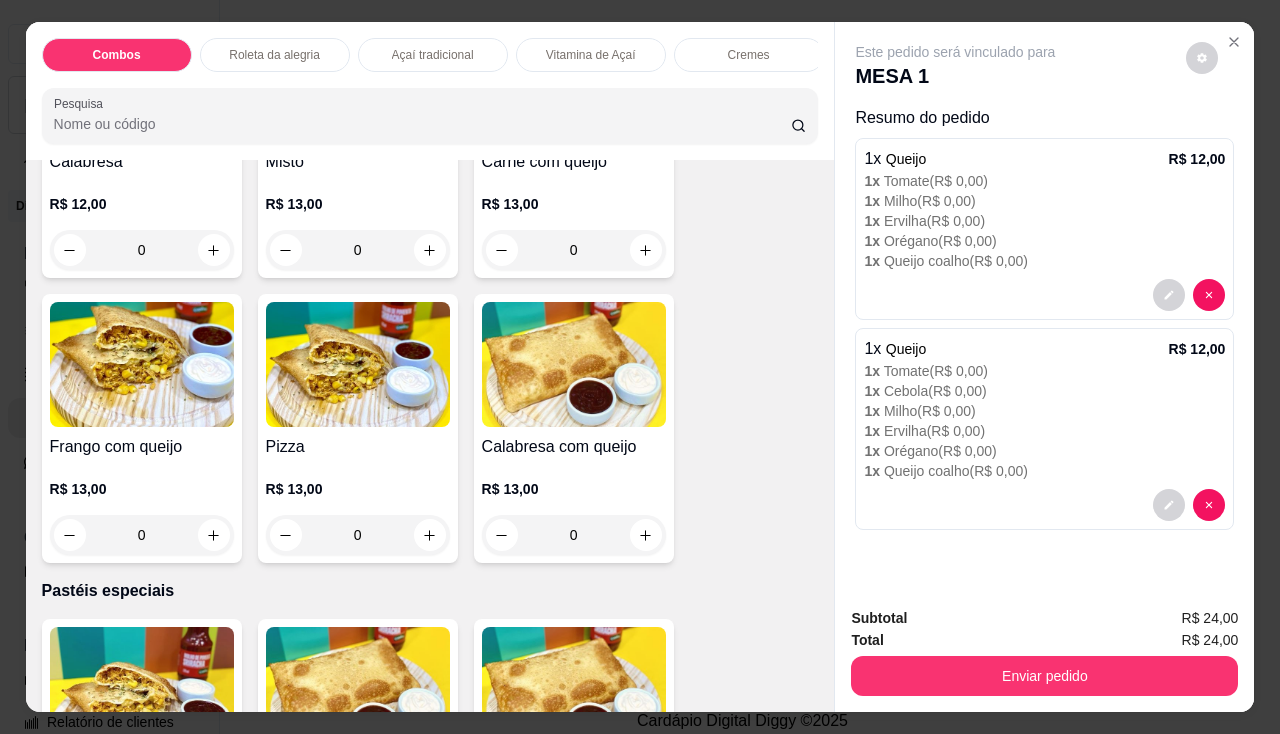 click at bounding box center [142, 364] 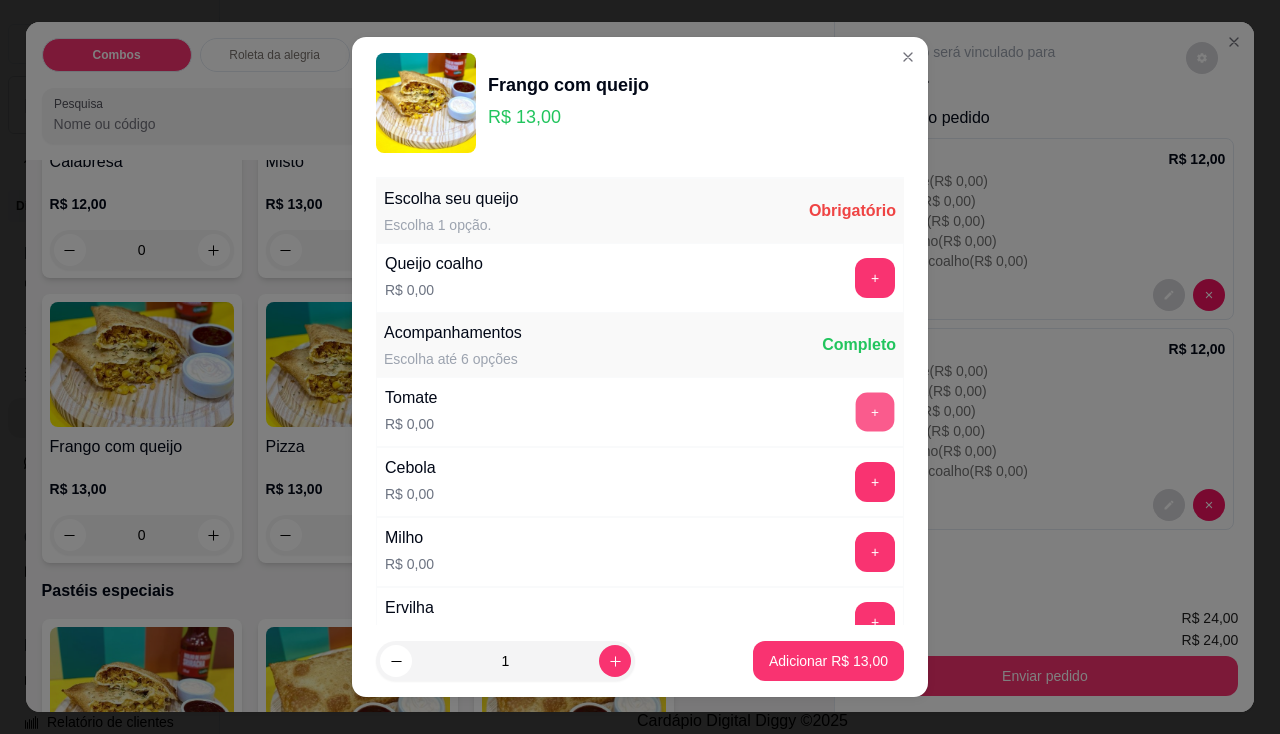click on "+" at bounding box center [875, 411] 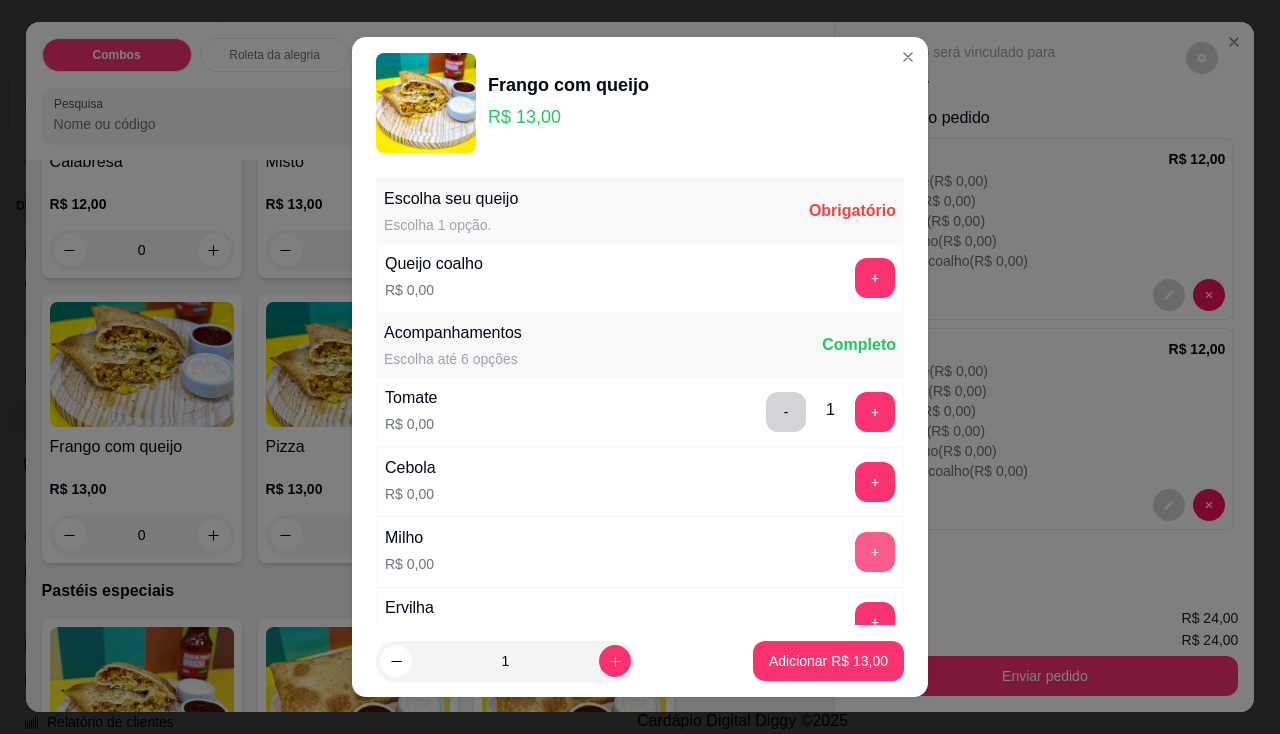 click on "+" at bounding box center [875, 552] 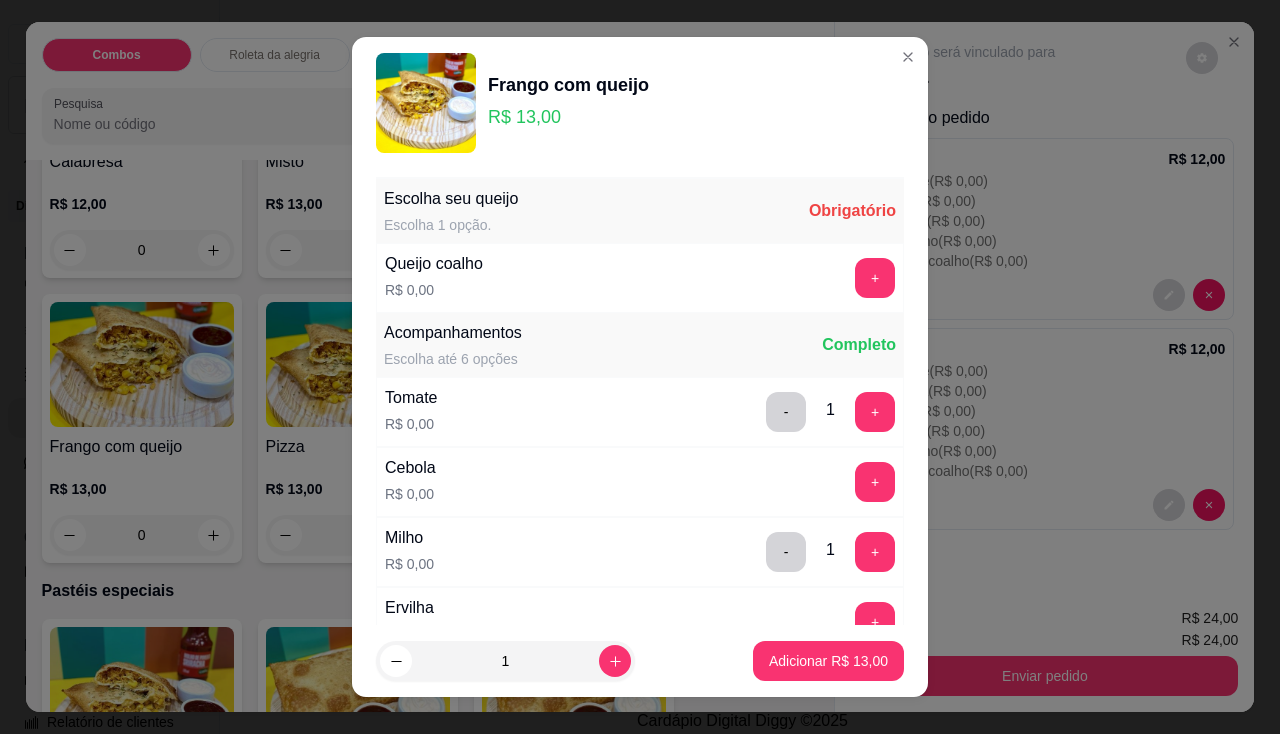 scroll, scrollTop: 100, scrollLeft: 0, axis: vertical 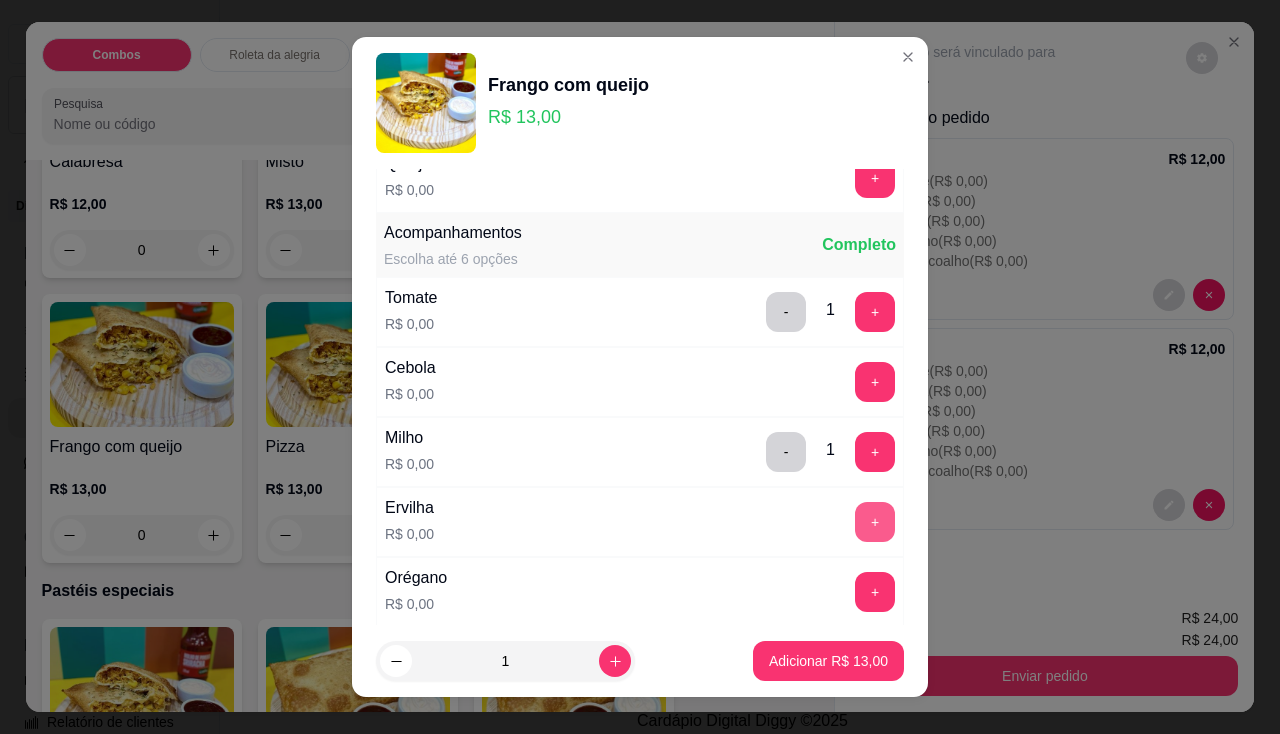 click on "+" at bounding box center (875, 522) 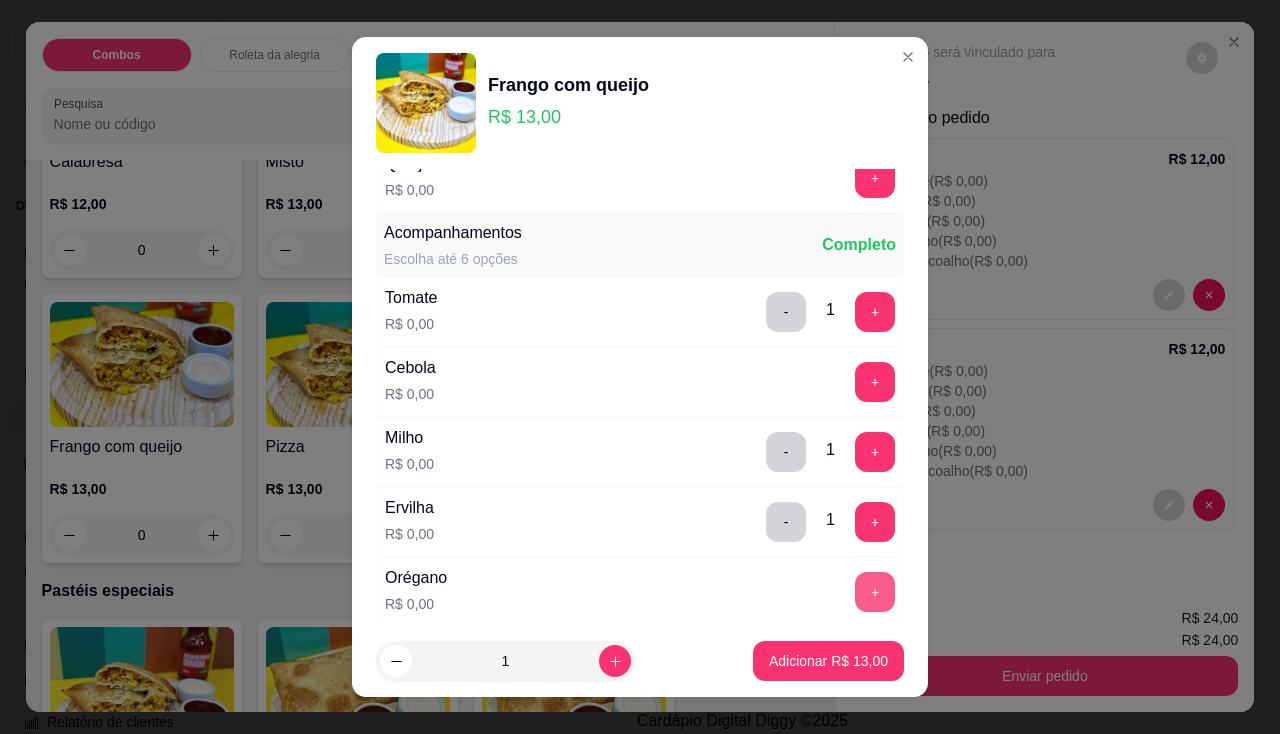 click on "+" at bounding box center (875, 592) 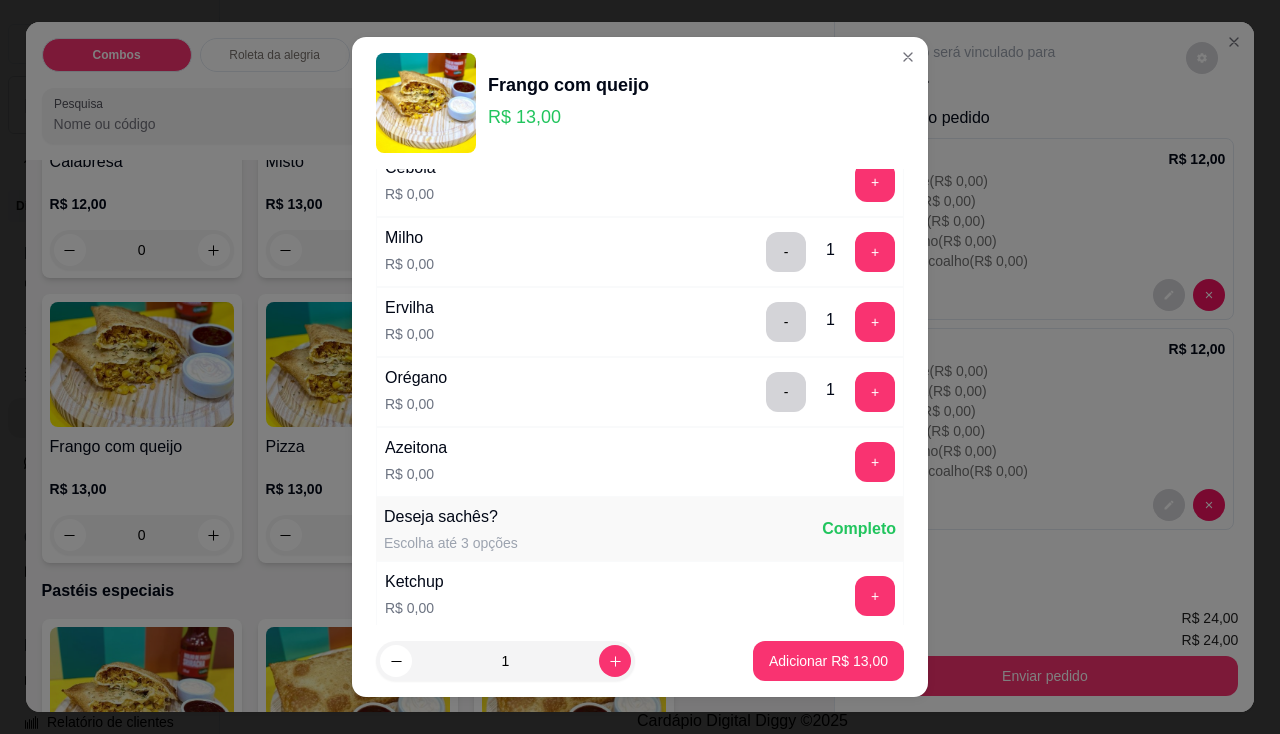 scroll, scrollTop: 0, scrollLeft: 0, axis: both 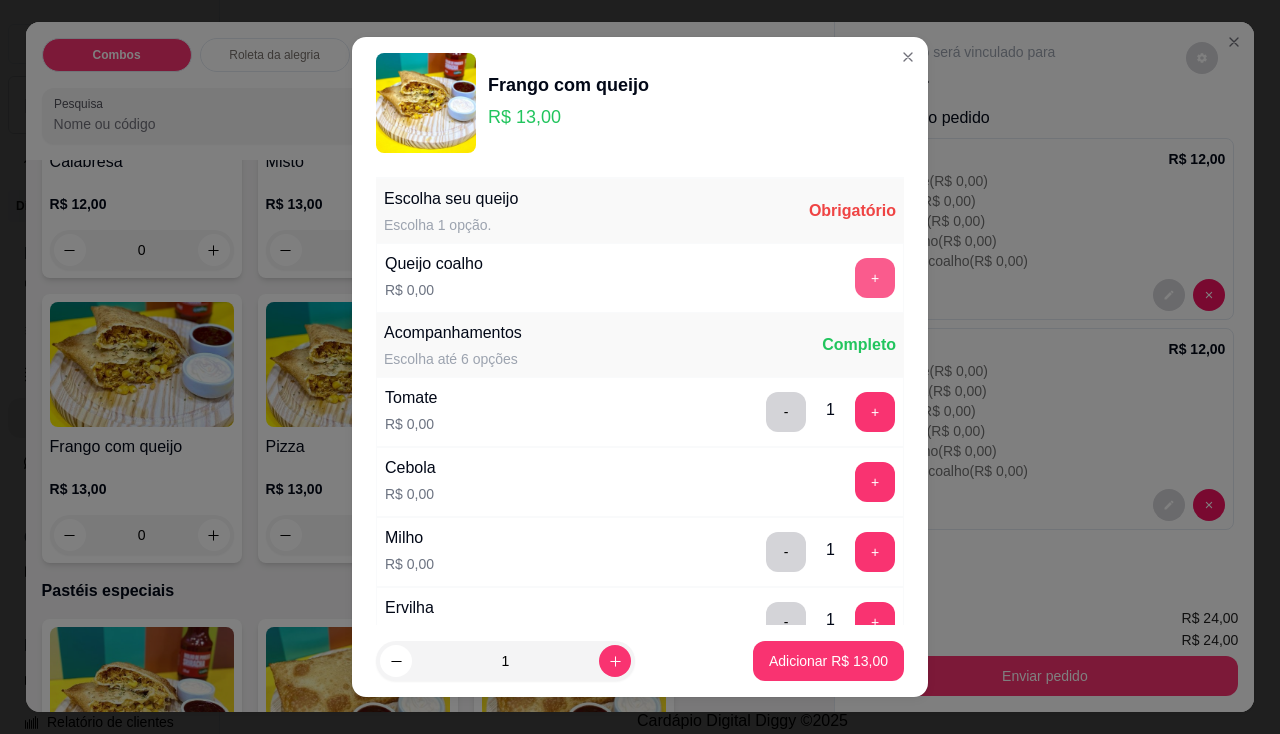 click on "+" at bounding box center (875, 278) 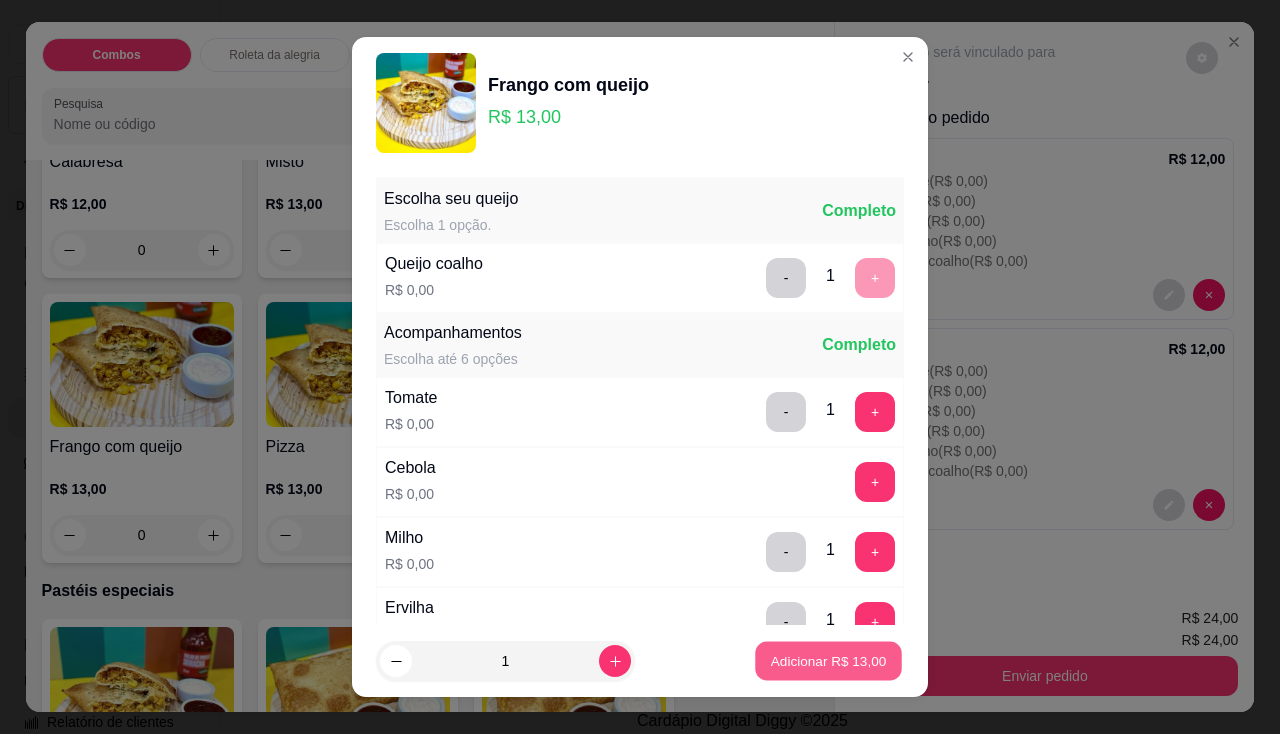 click on "Adicionar   R$ 13,00" at bounding box center (829, 661) 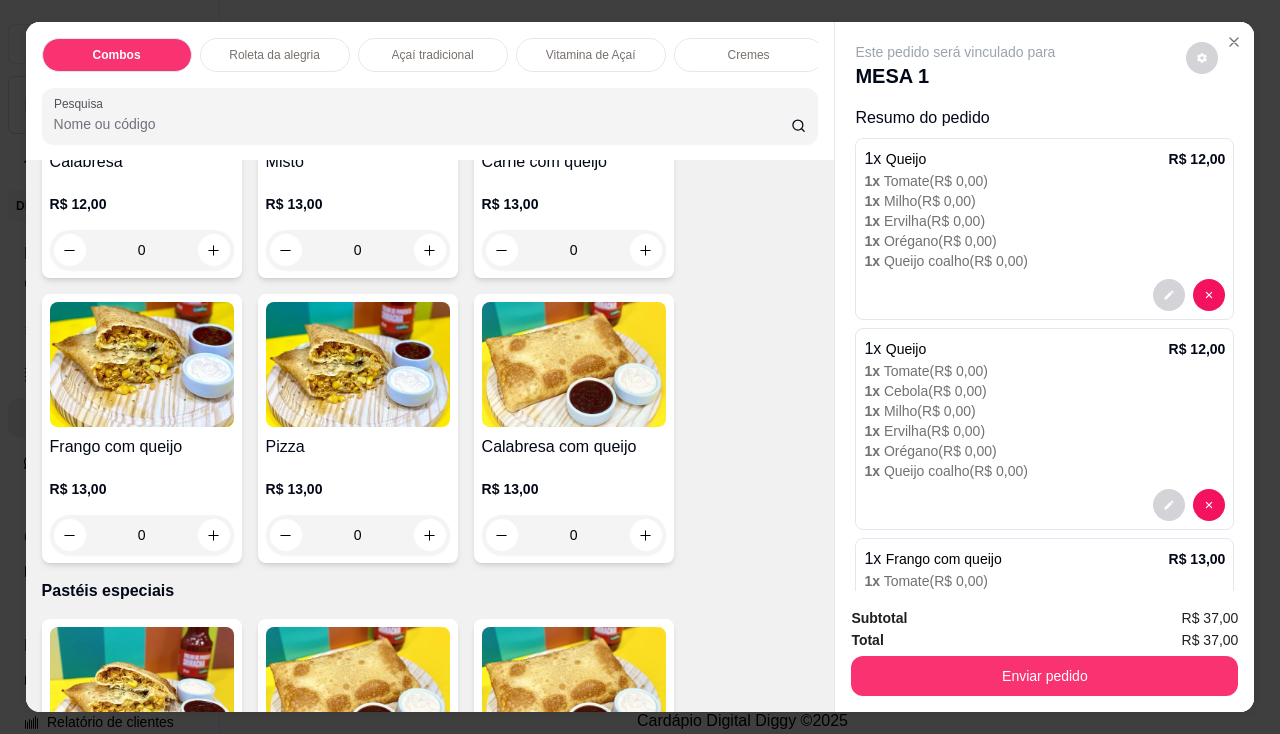 click at bounding box center [142, 364] 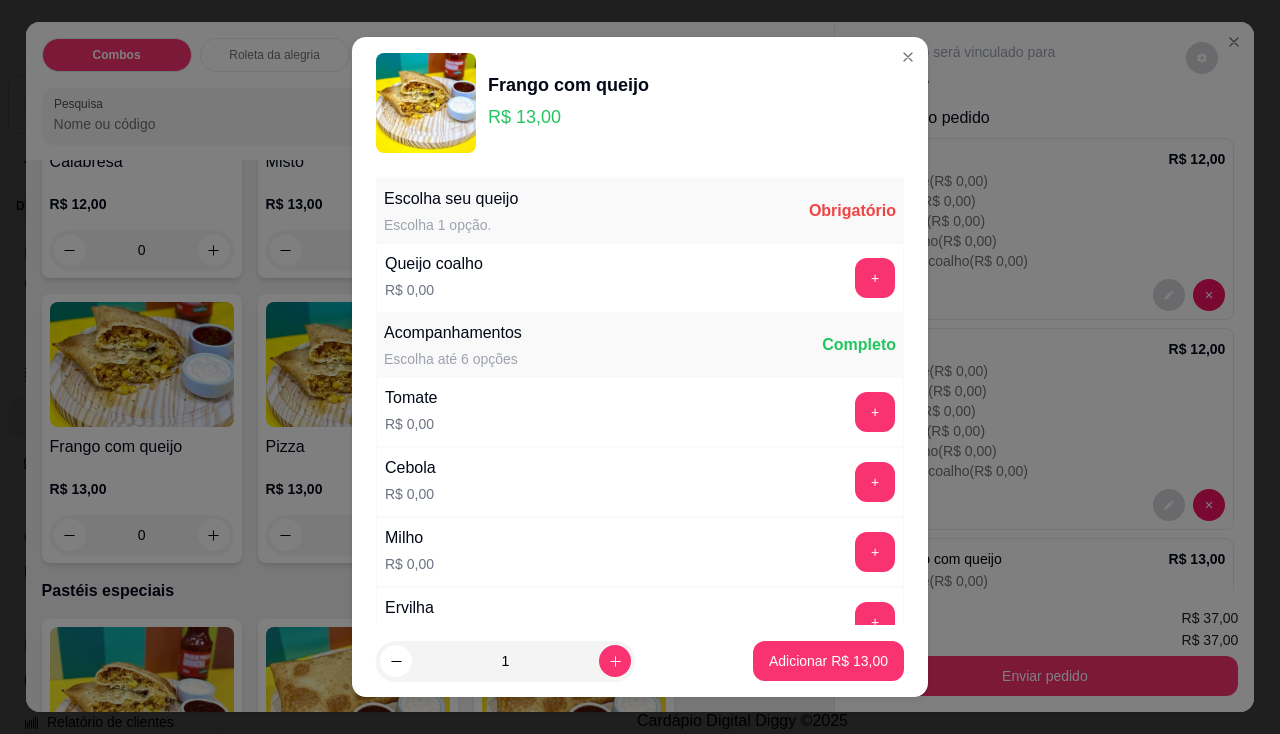 click on "+" at bounding box center (875, 412) 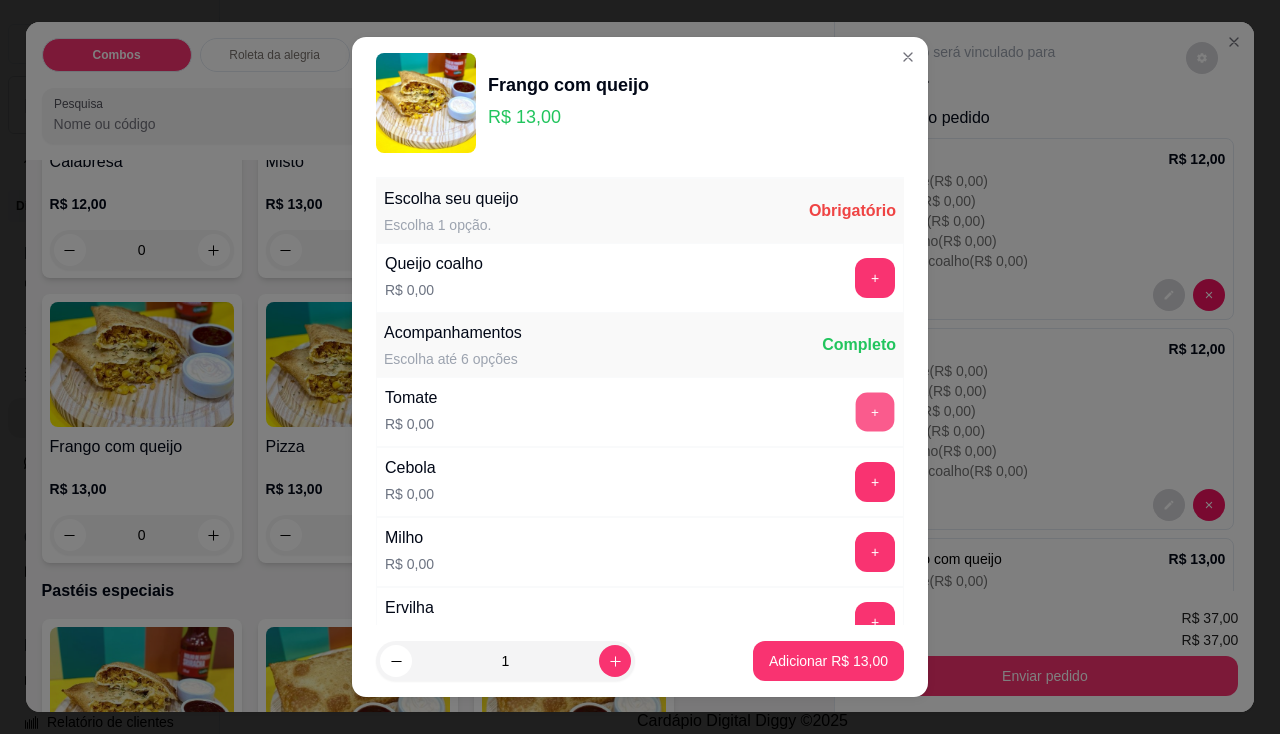 click on "+" at bounding box center [875, 411] 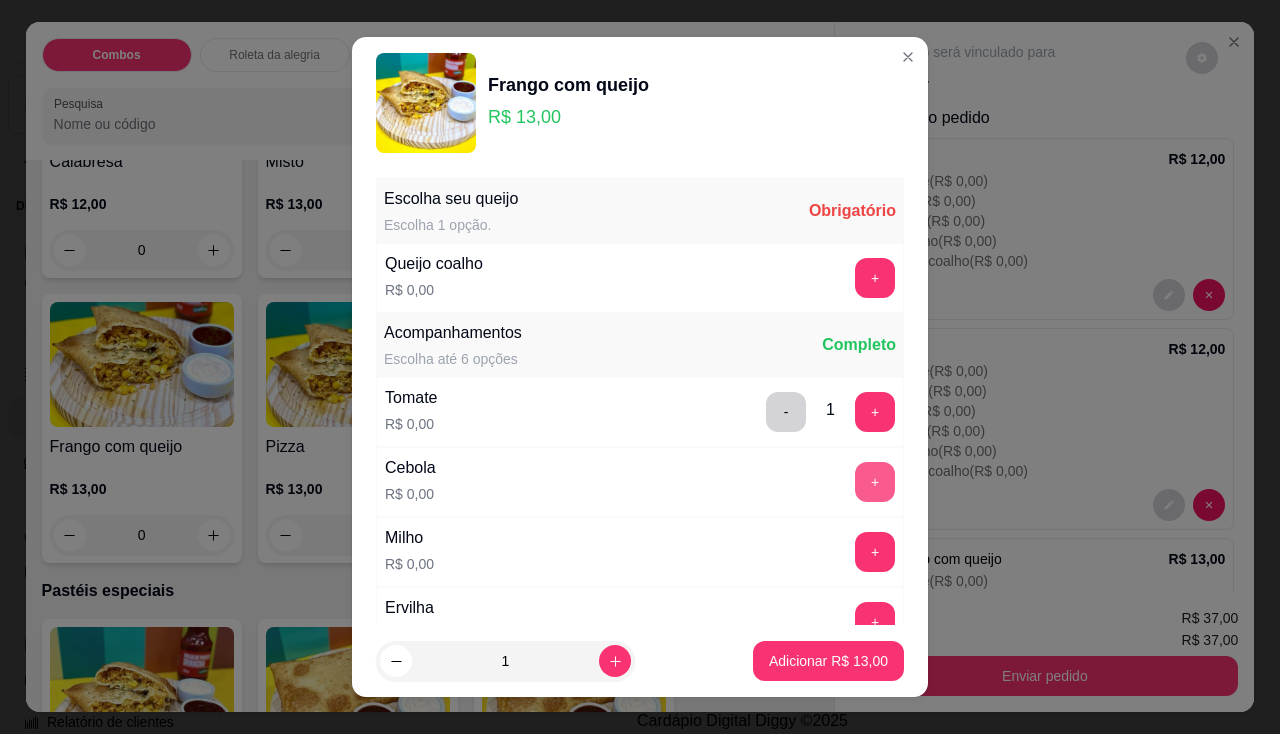 click on "+" at bounding box center [875, 482] 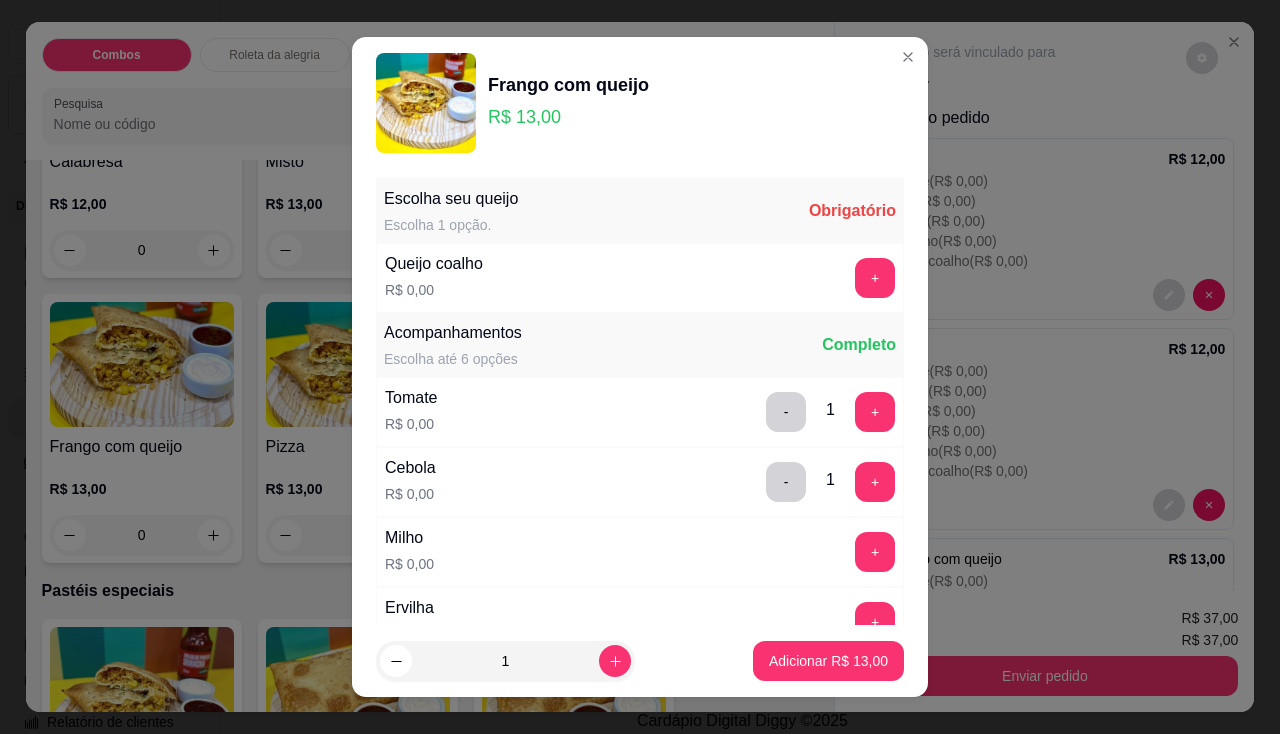click on "Milho R$ 0,00 +" at bounding box center (640, 552) 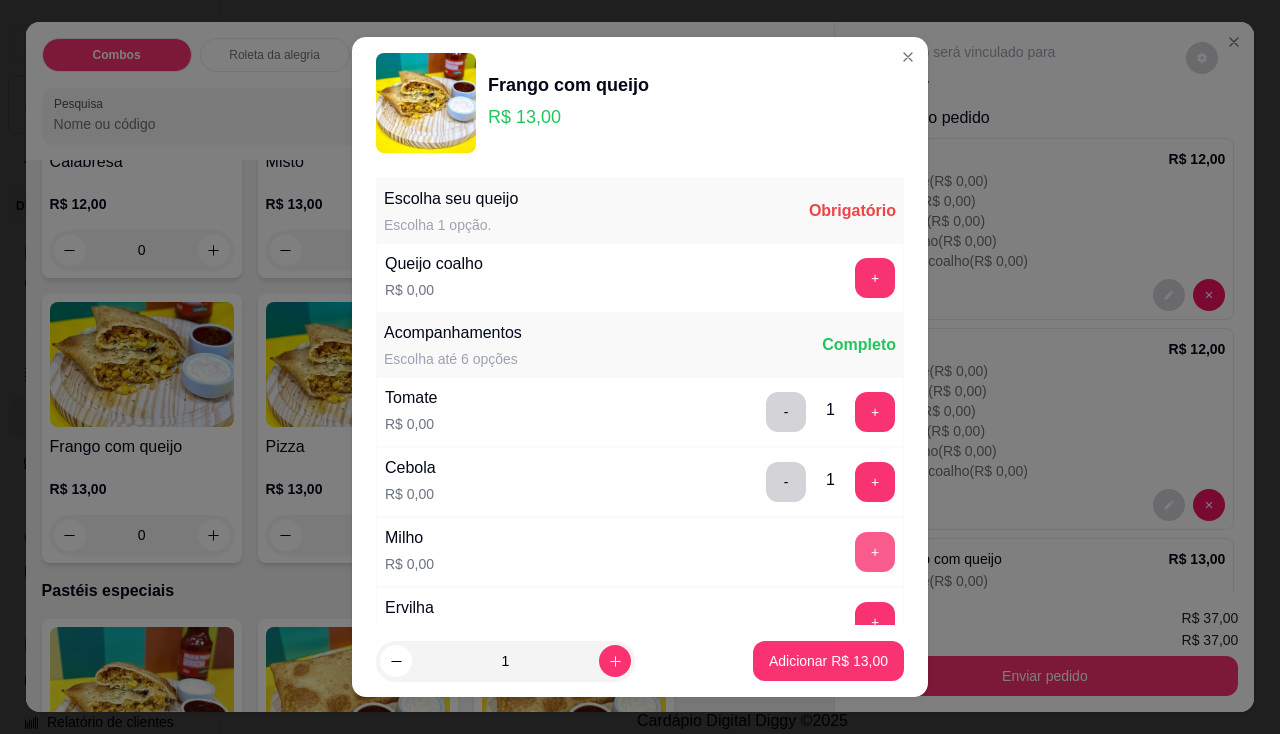 click on "+" at bounding box center (875, 552) 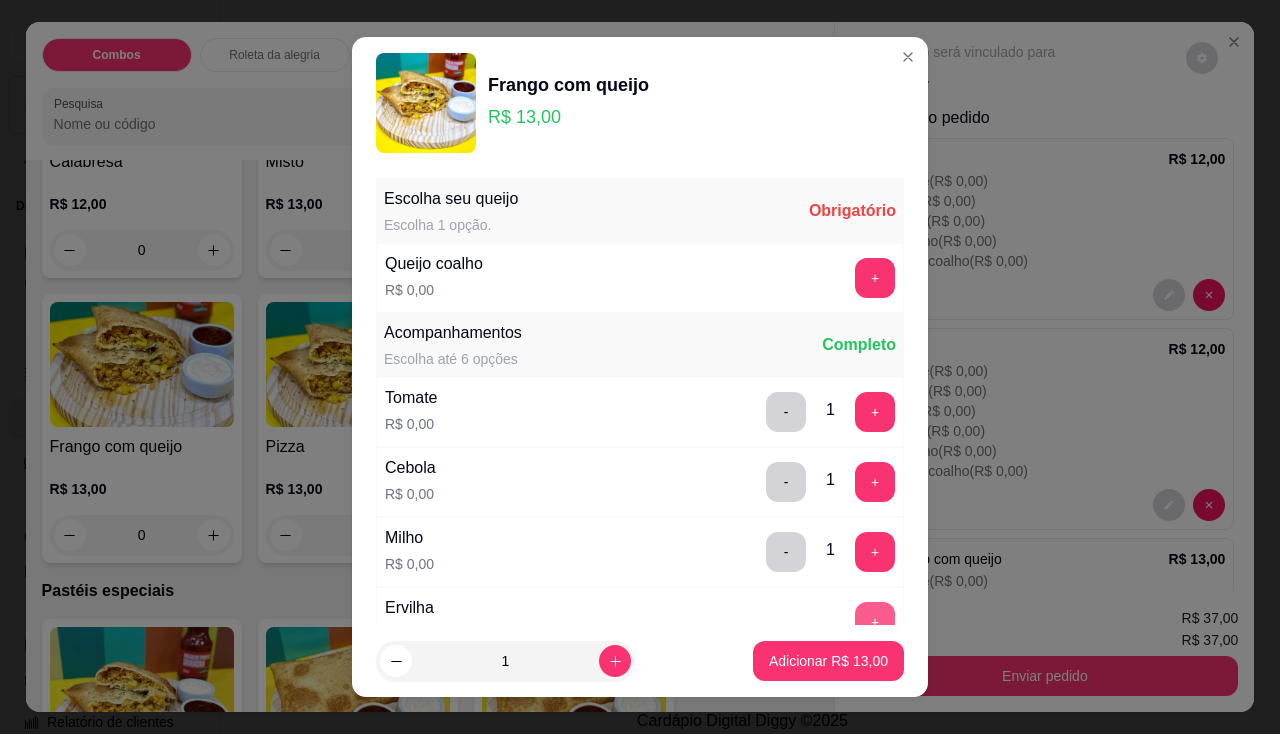 click on "+" at bounding box center [875, 622] 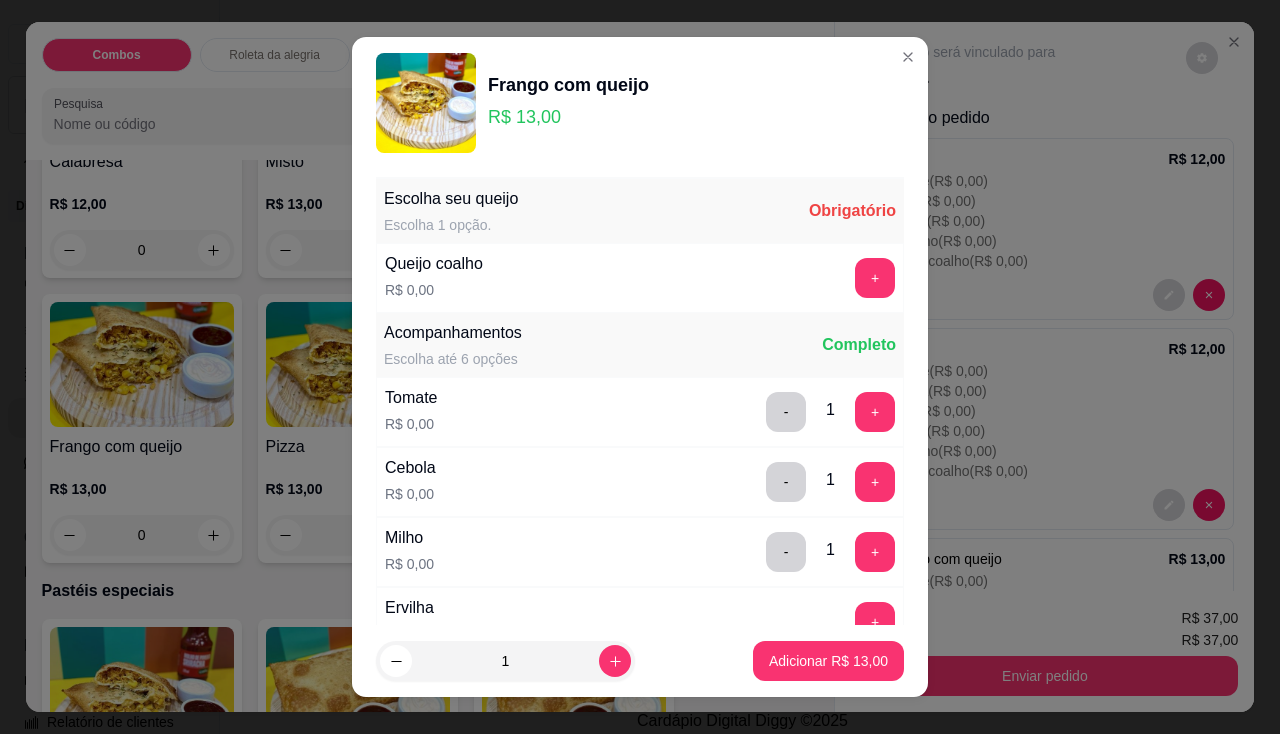 scroll, scrollTop: 100, scrollLeft: 0, axis: vertical 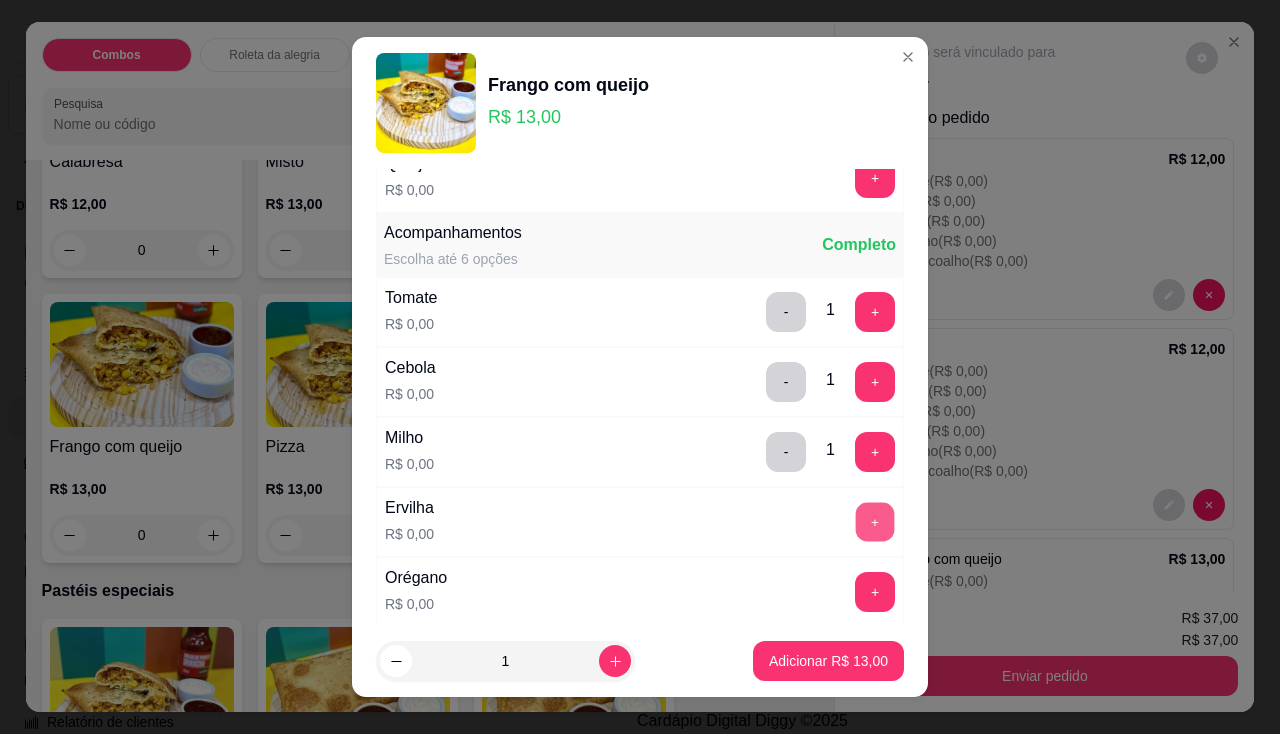 click on "+" at bounding box center (875, 521) 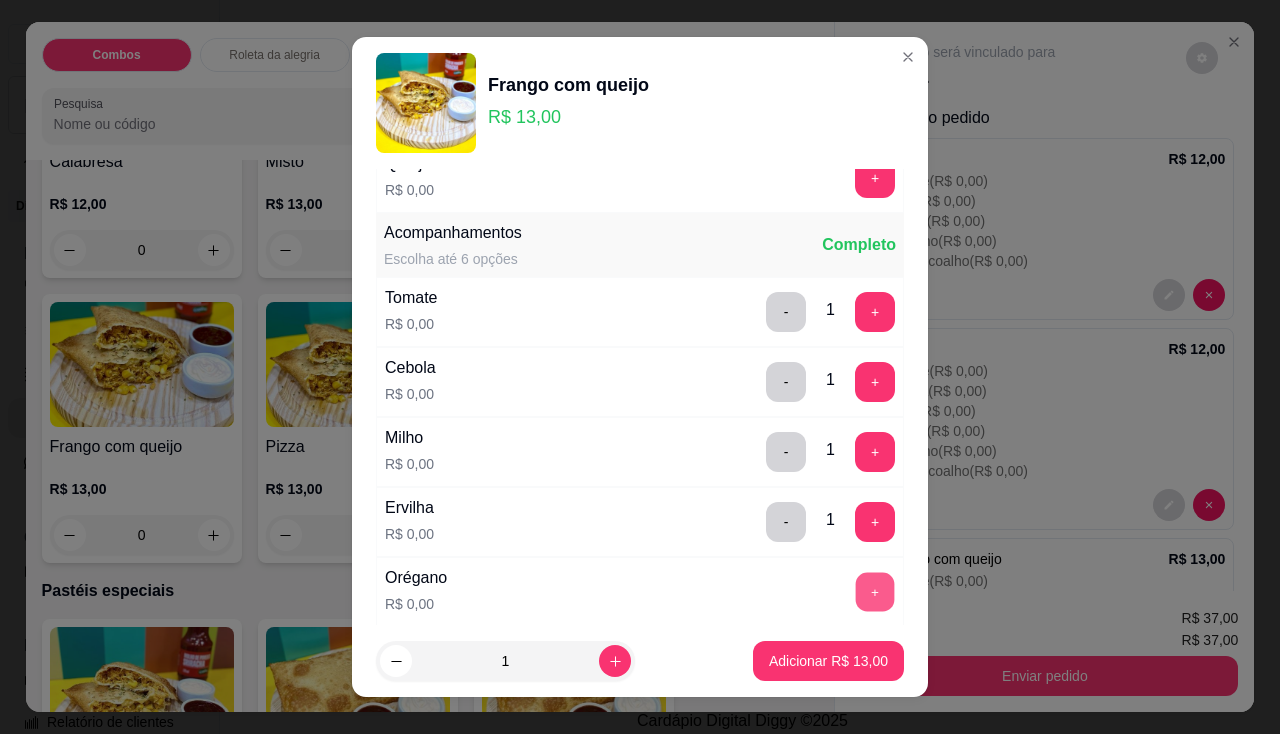 click on "+" at bounding box center [875, 591] 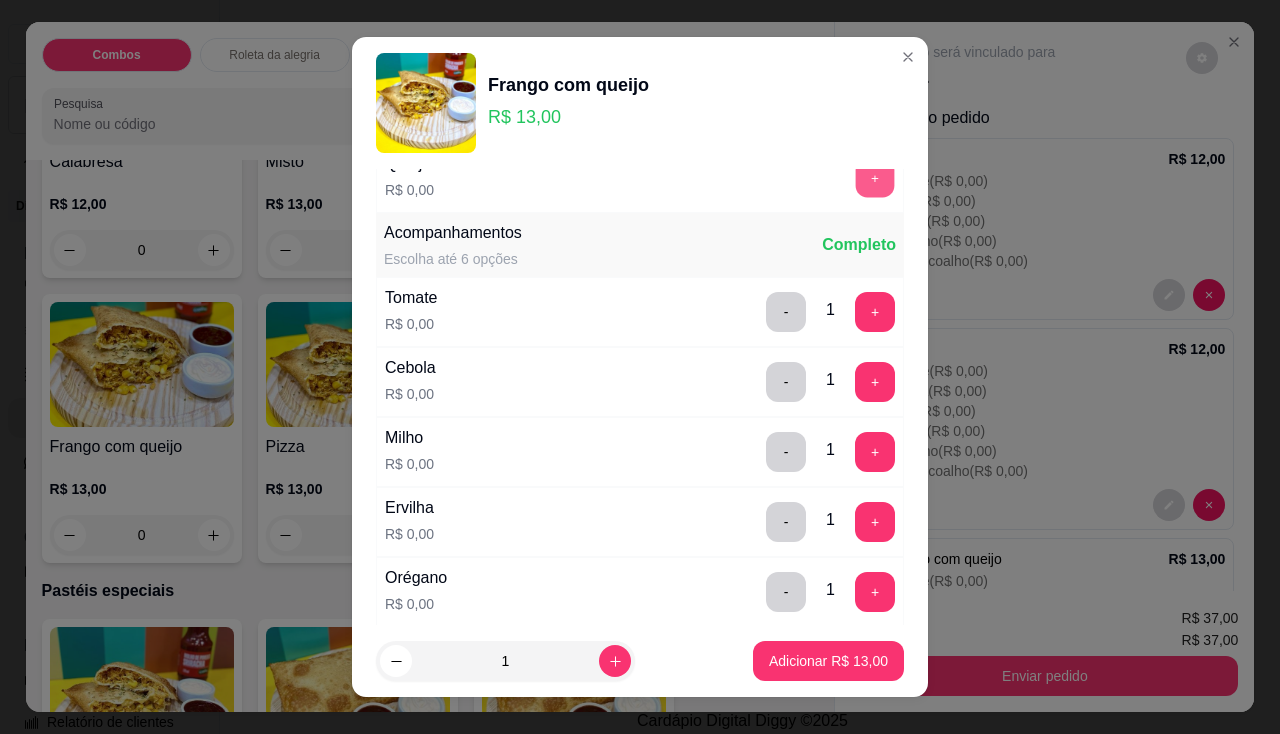 click on "+" at bounding box center [875, 177] 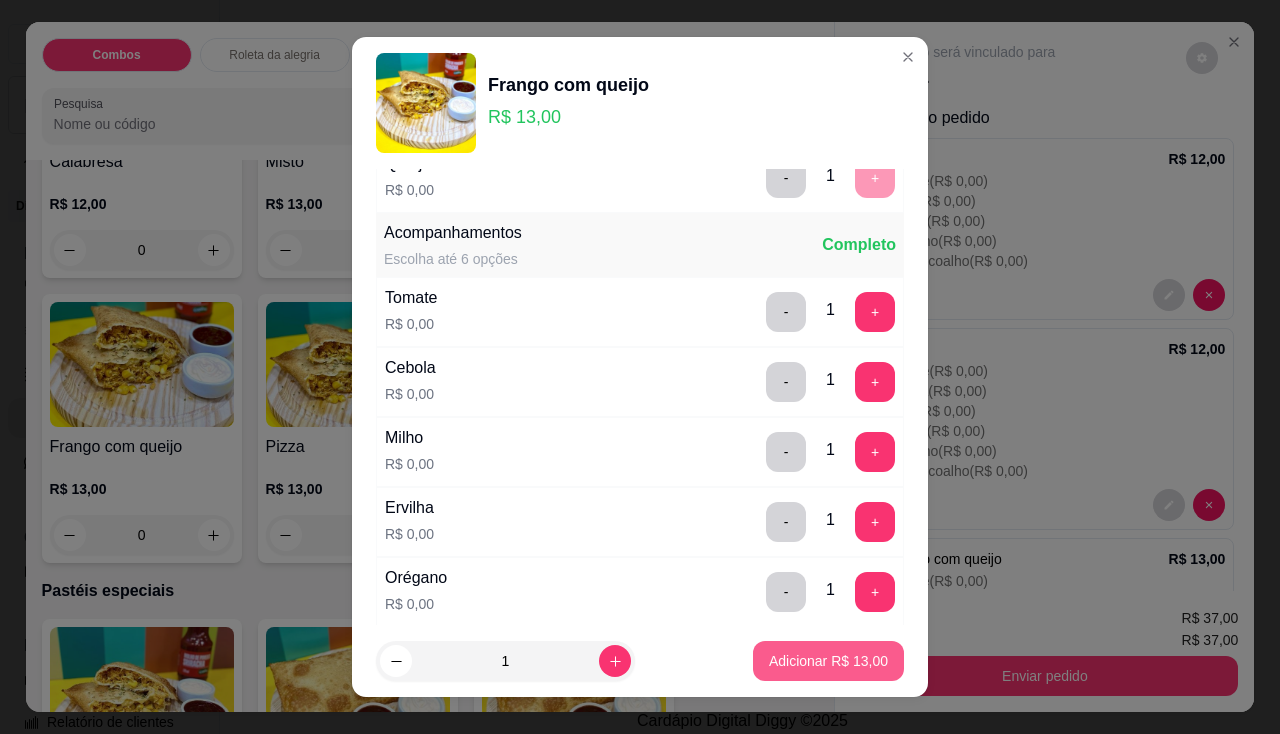 click on "Adicionar   R$ 13,00" at bounding box center (828, 661) 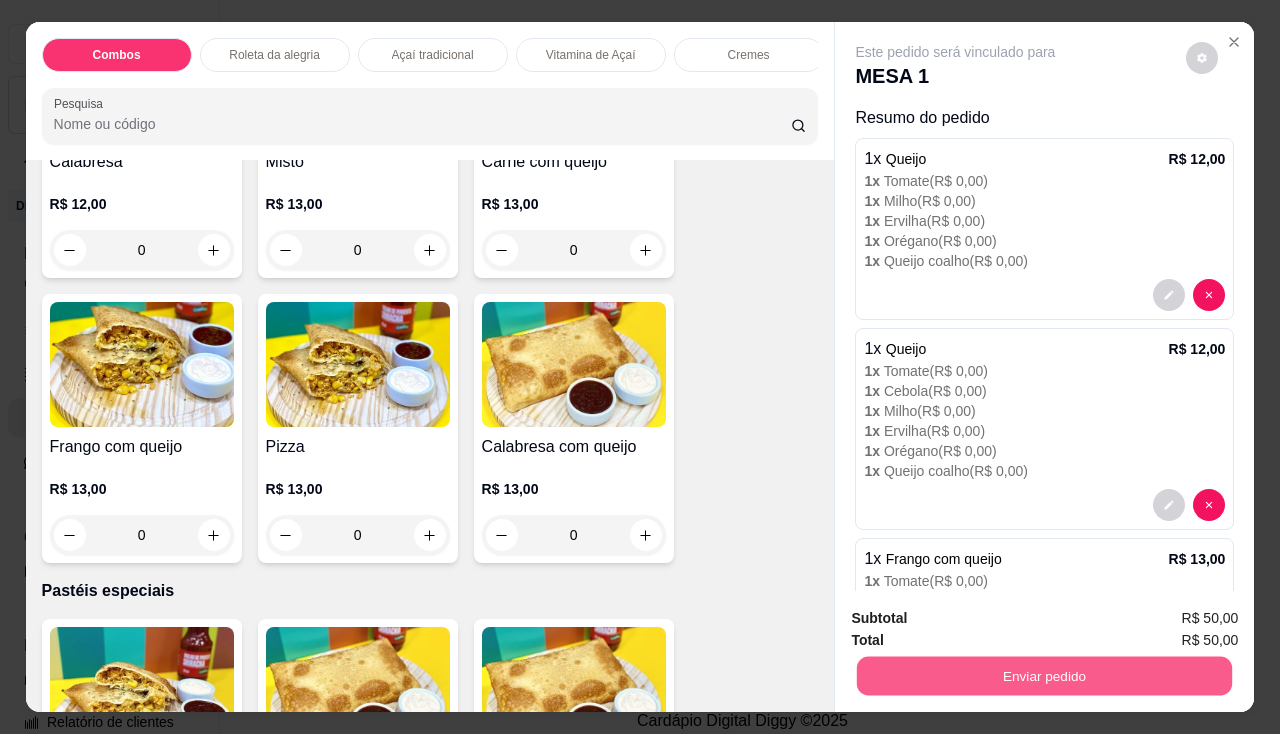 click on "Enviar pedido" at bounding box center (1044, 676) 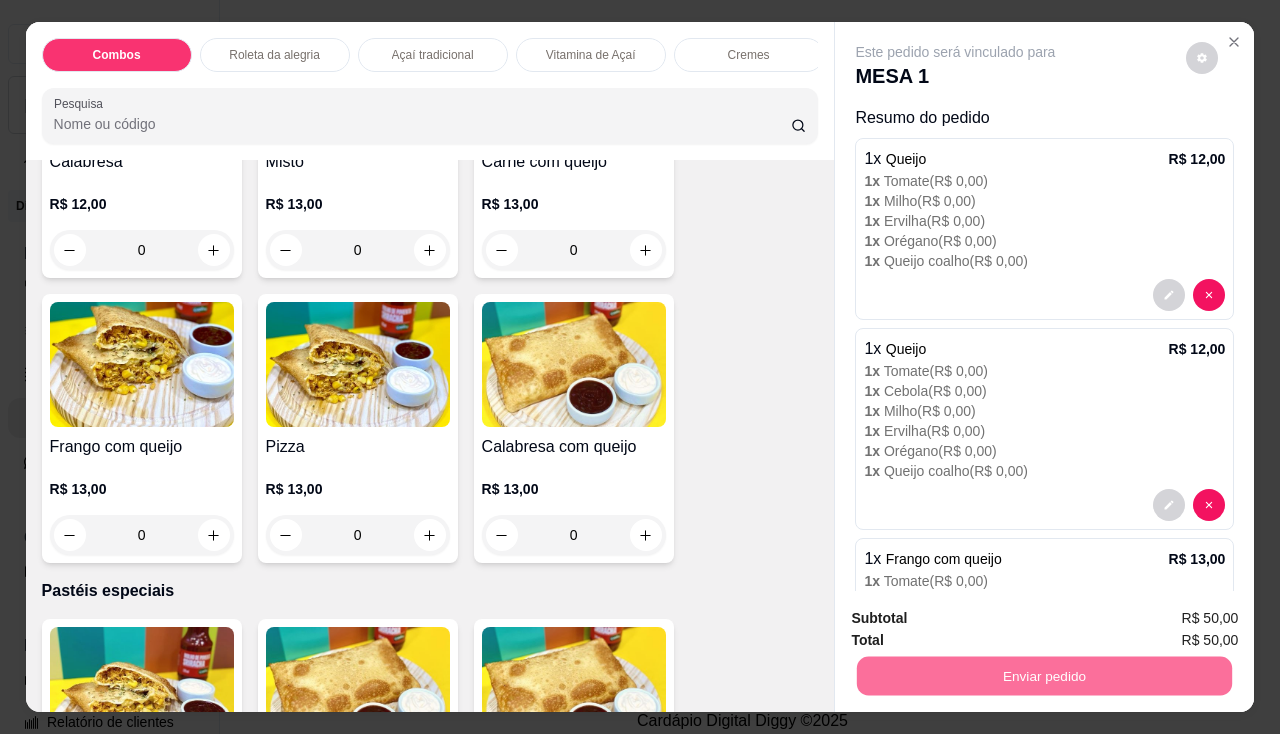 click on "Não registrar e enviar pedido" at bounding box center [979, 619] 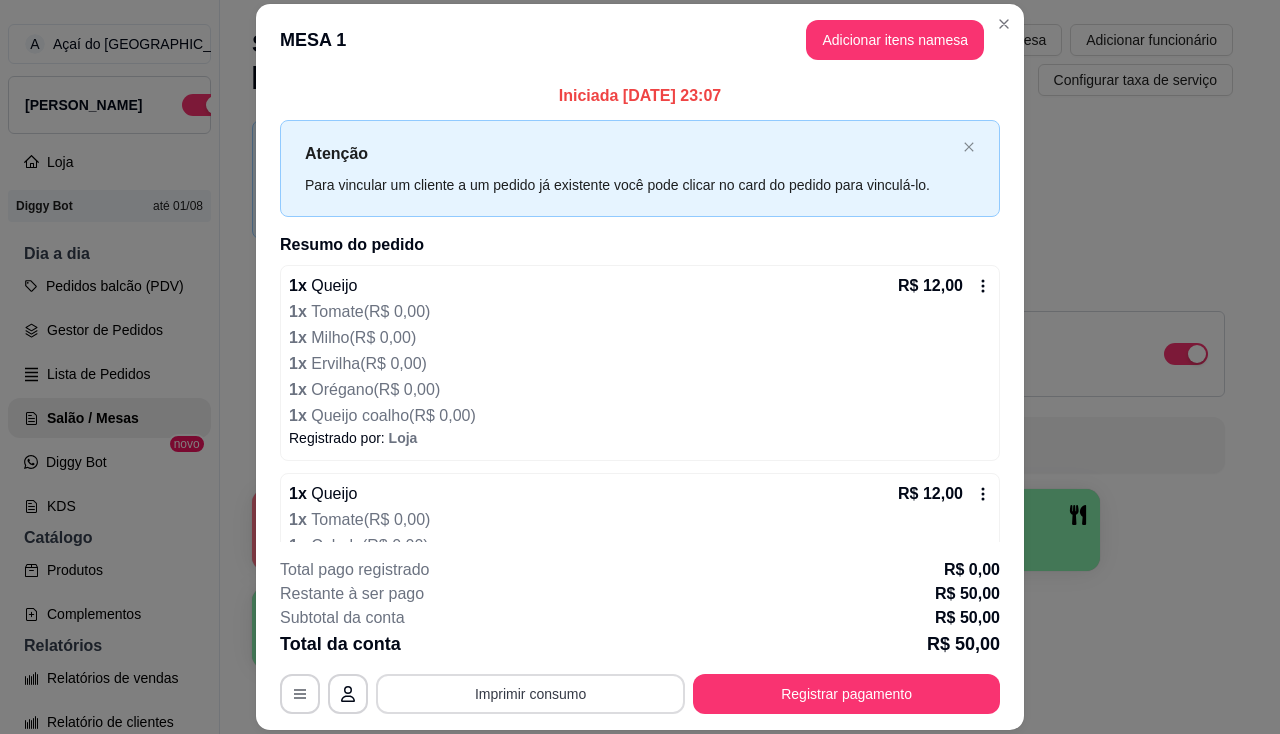 click on "Imprimir consumo" at bounding box center (530, 694) 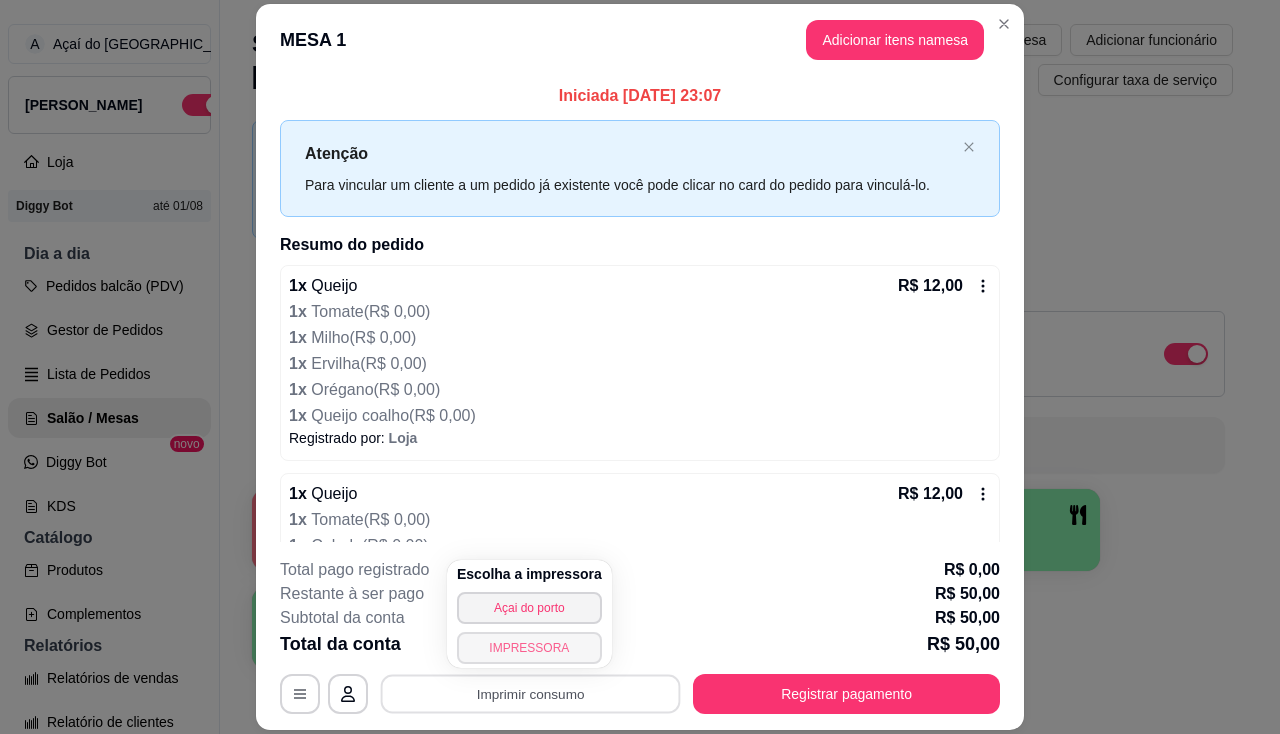 click on "IMPRESSORA" at bounding box center [529, 648] 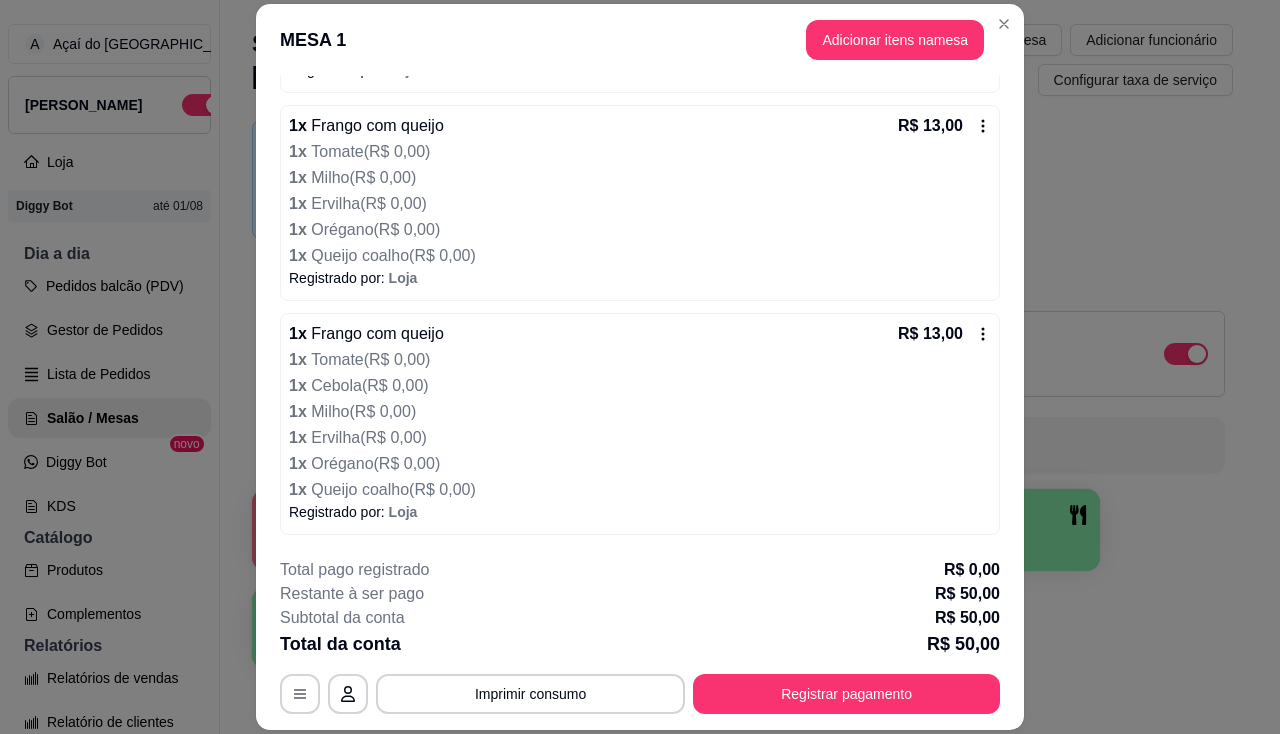 scroll, scrollTop: 402, scrollLeft: 0, axis: vertical 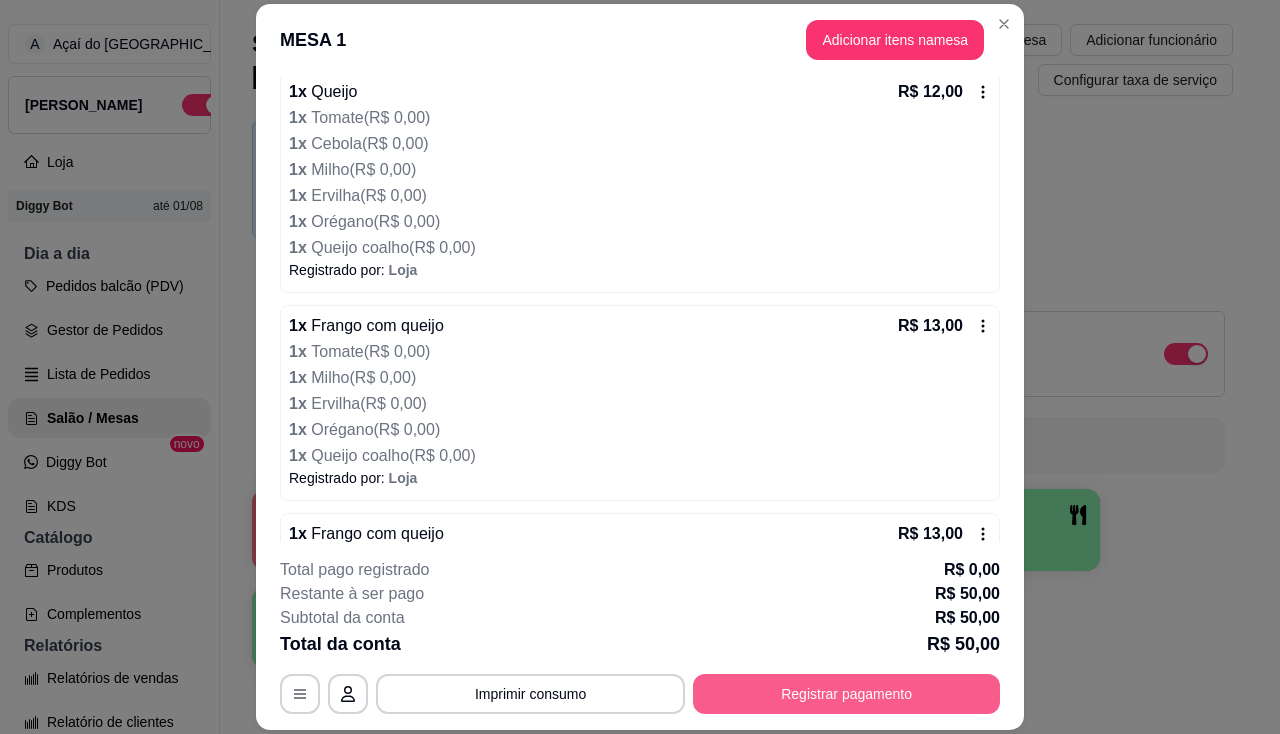 click on "Registrar pagamento" at bounding box center [846, 694] 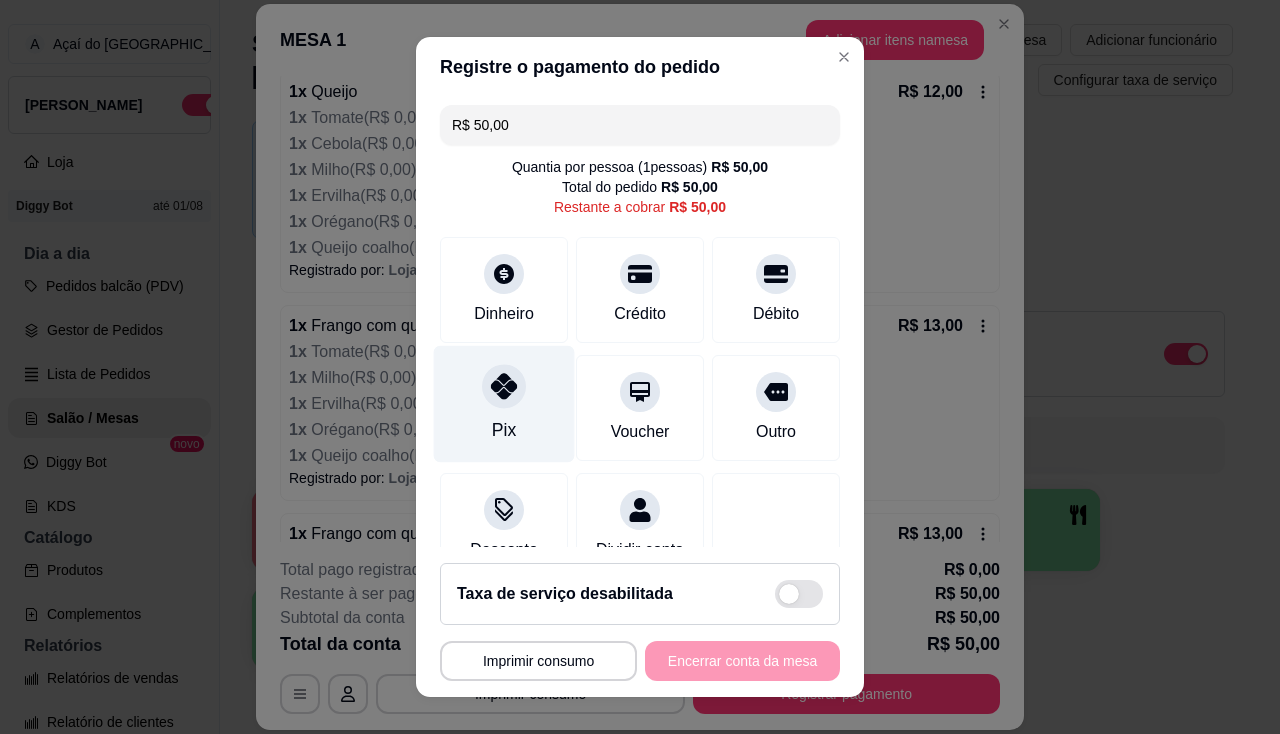 click on "Pix" at bounding box center (504, 430) 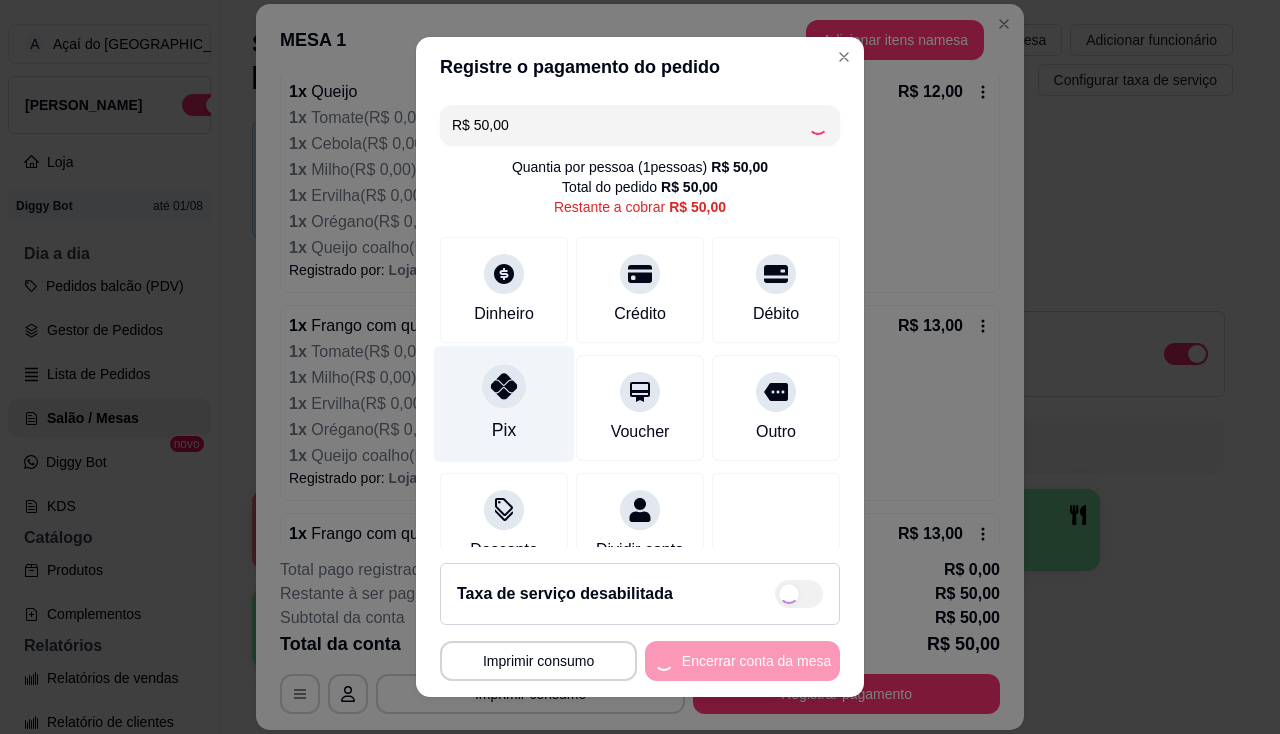 type on "R$ 0,00" 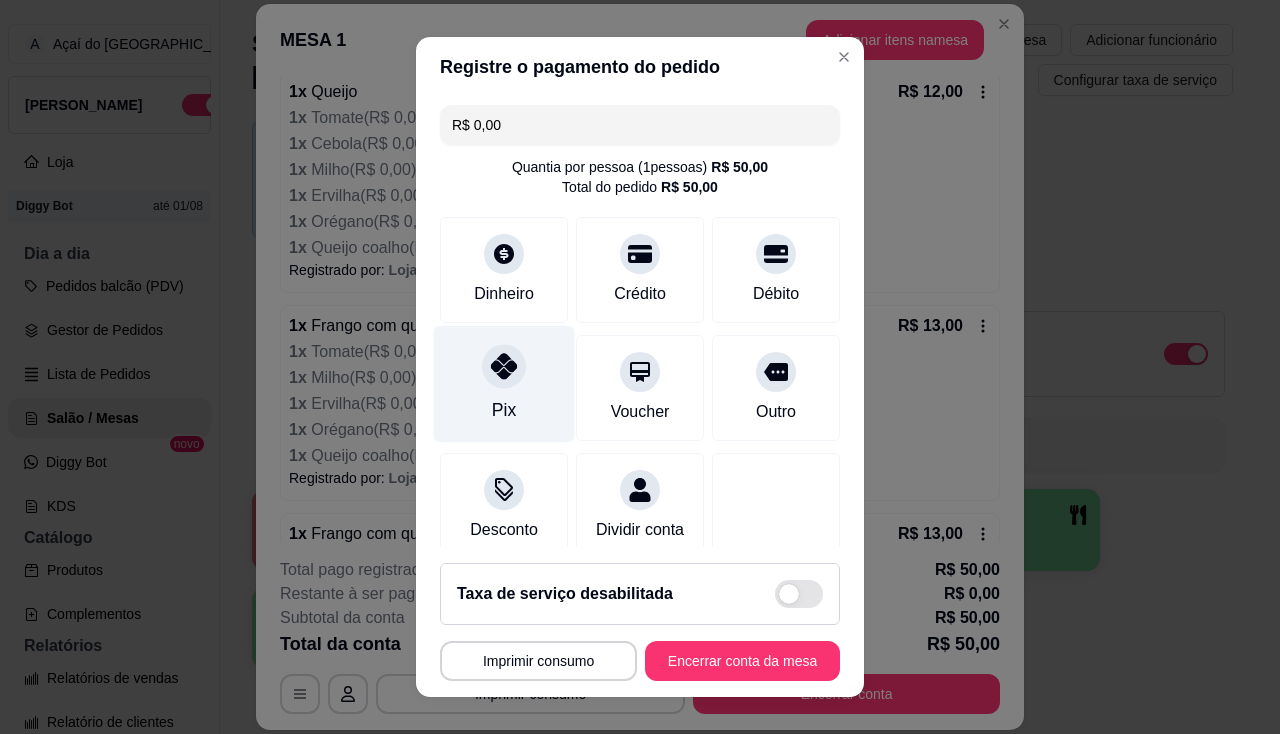 click on "Pix" at bounding box center [504, 383] 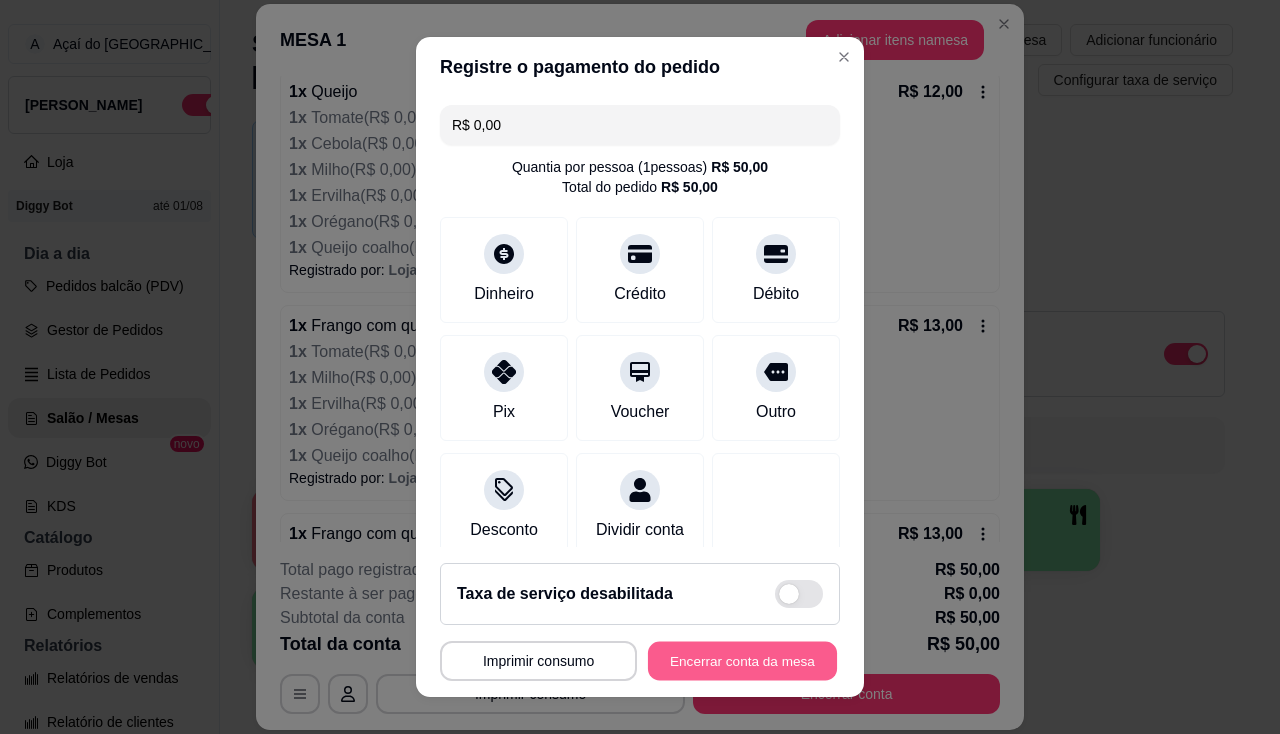 click on "Encerrar conta da mesa" at bounding box center (742, 661) 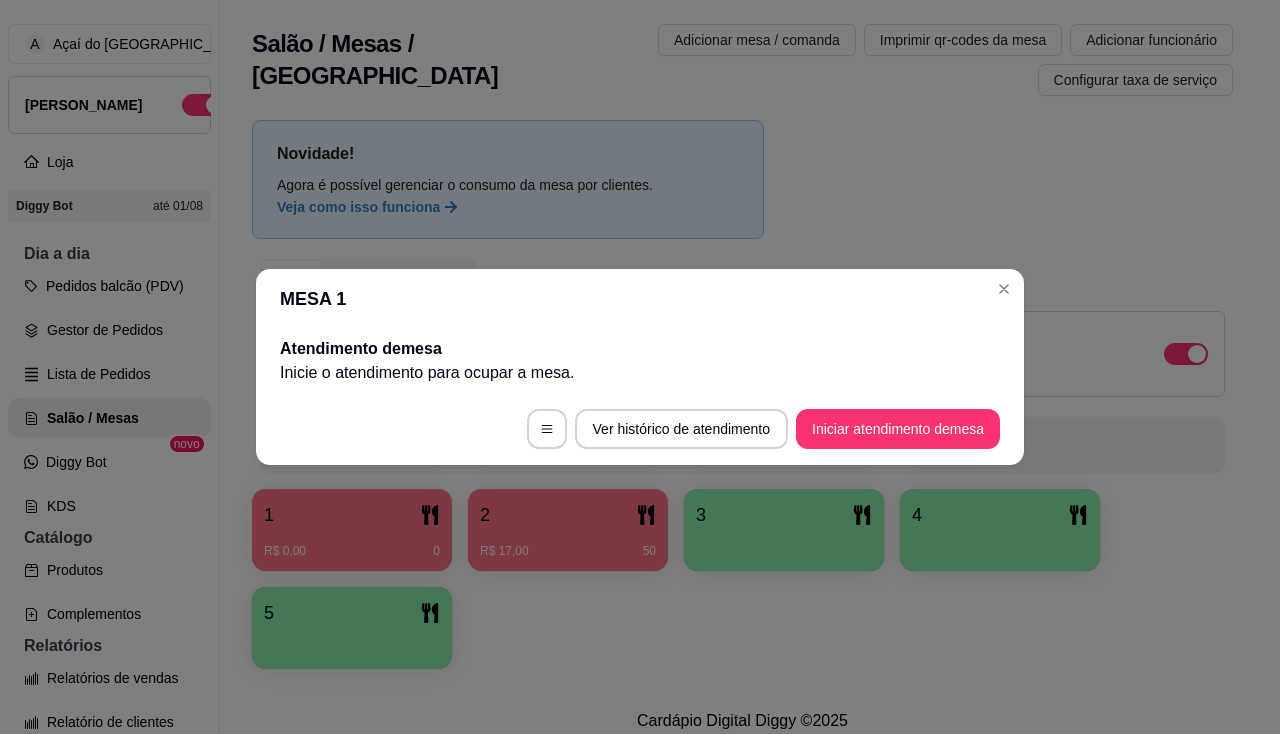 scroll, scrollTop: 0, scrollLeft: 0, axis: both 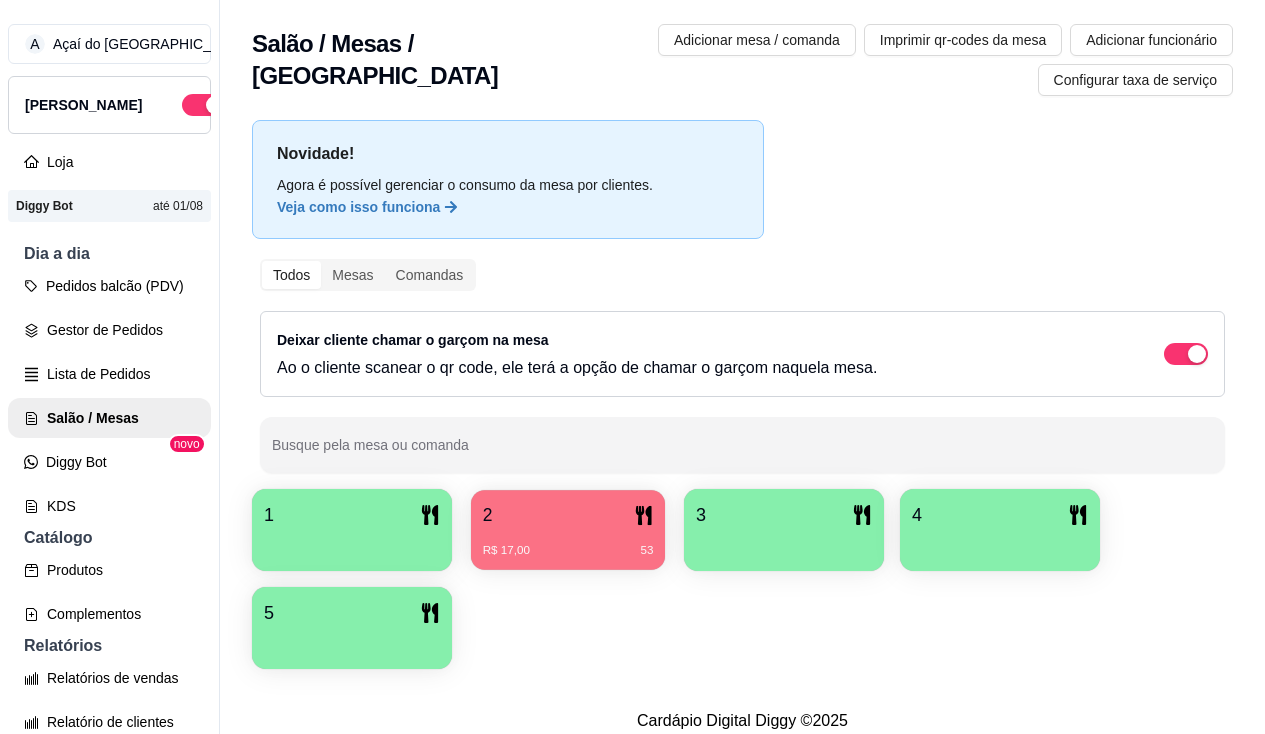 click on "2 R$ 17,00 53" at bounding box center [568, 530] 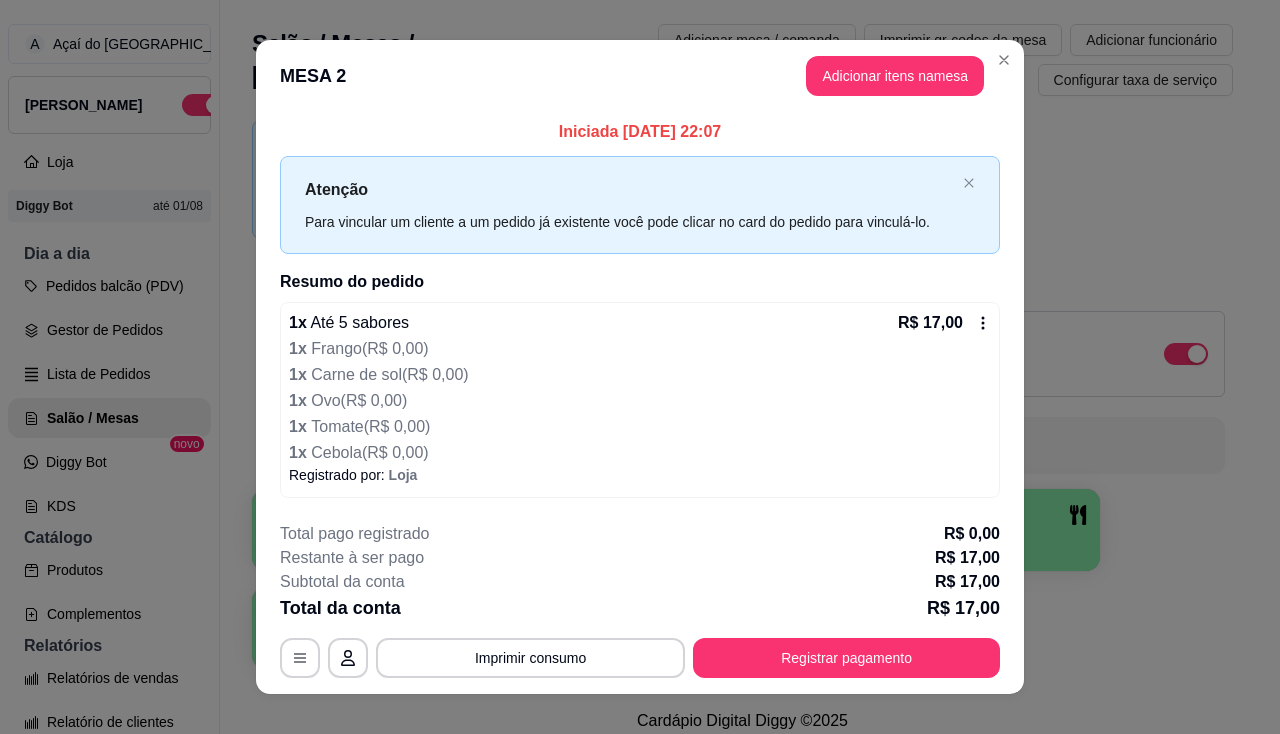 click on "R$ 17,00" at bounding box center (944, 323) 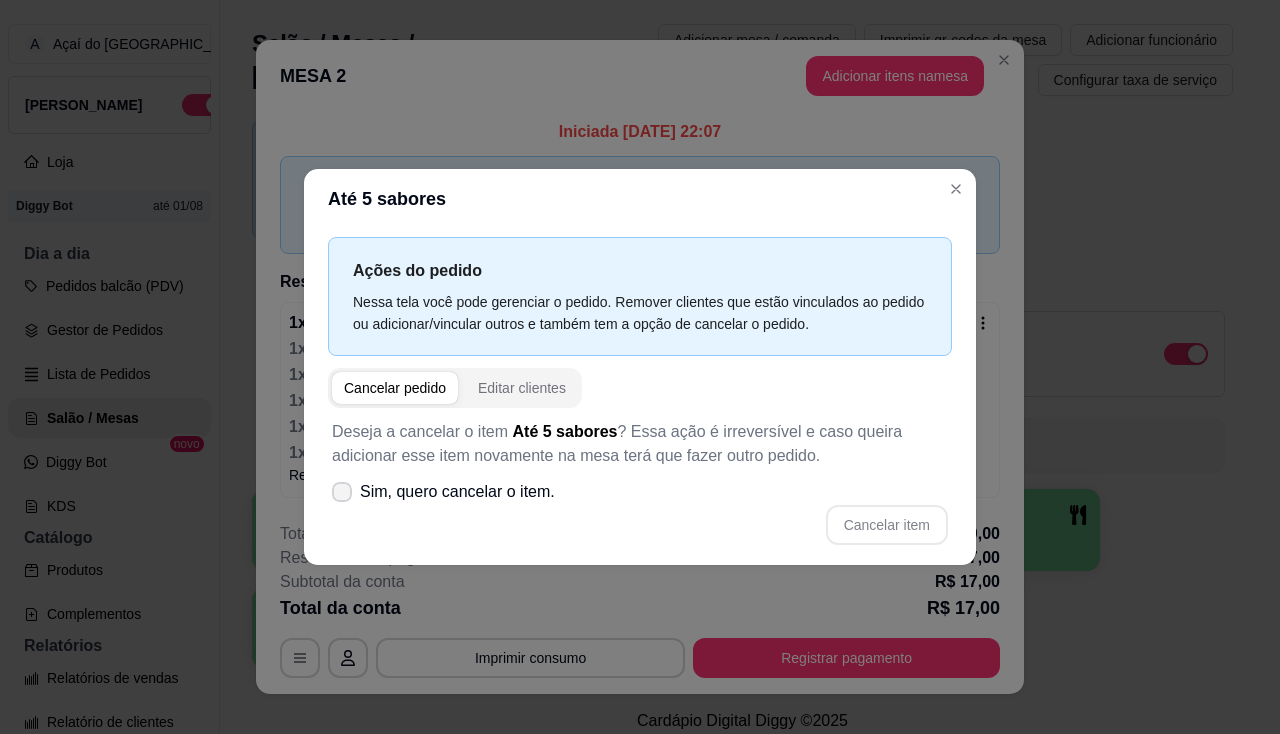 click on "Sim, quero cancelar o item." at bounding box center [457, 492] 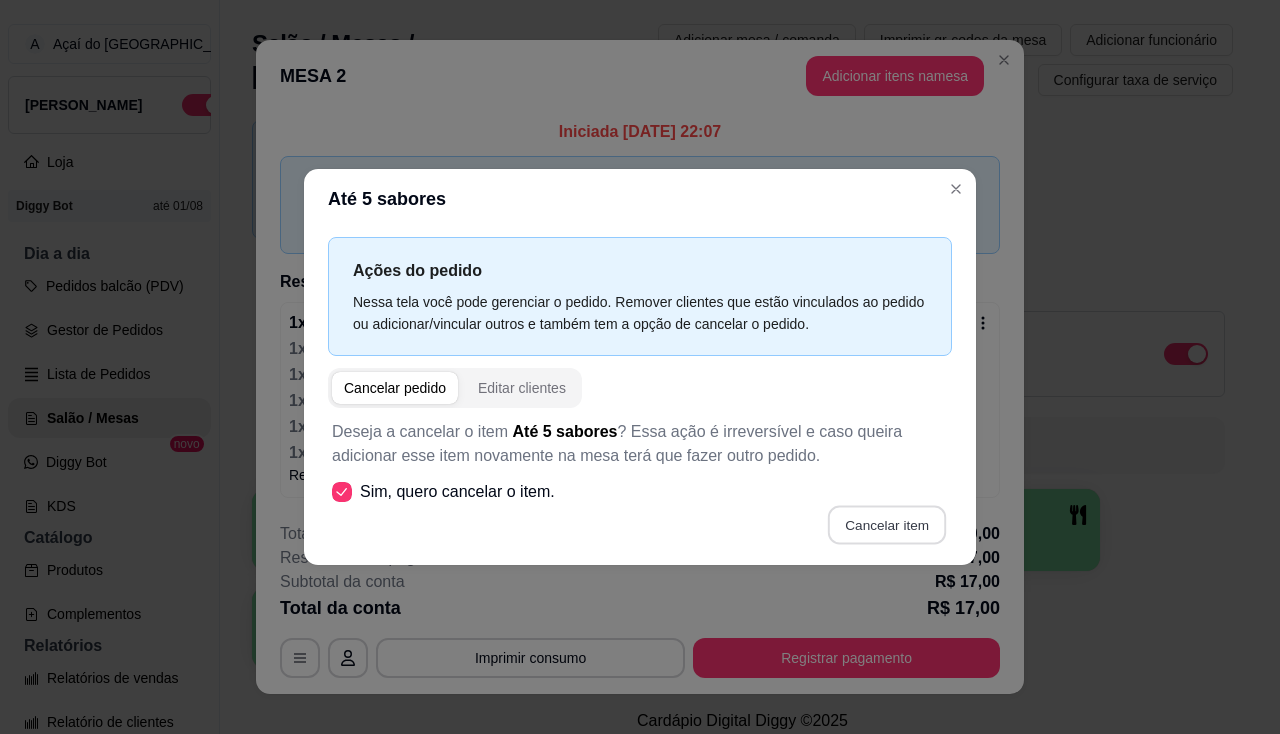 click on "Cancelar item" at bounding box center [886, 525] 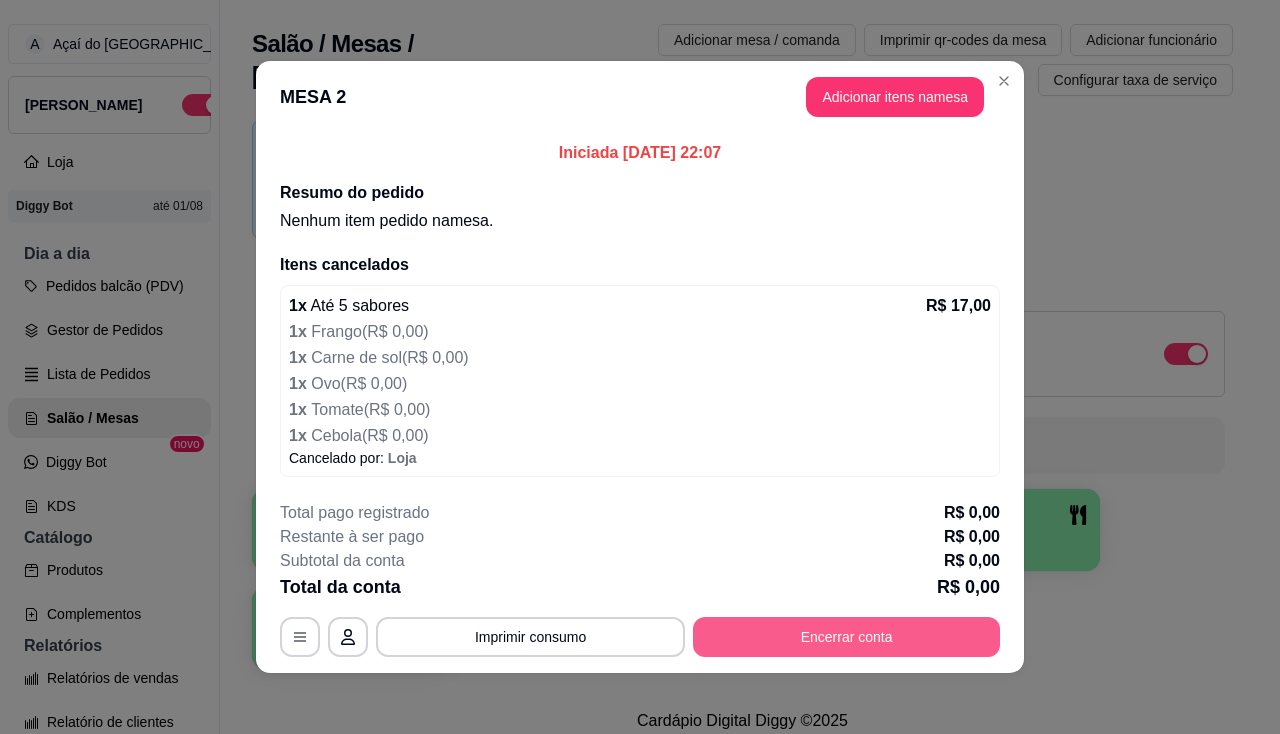 click on "Encerrar conta" at bounding box center (846, 637) 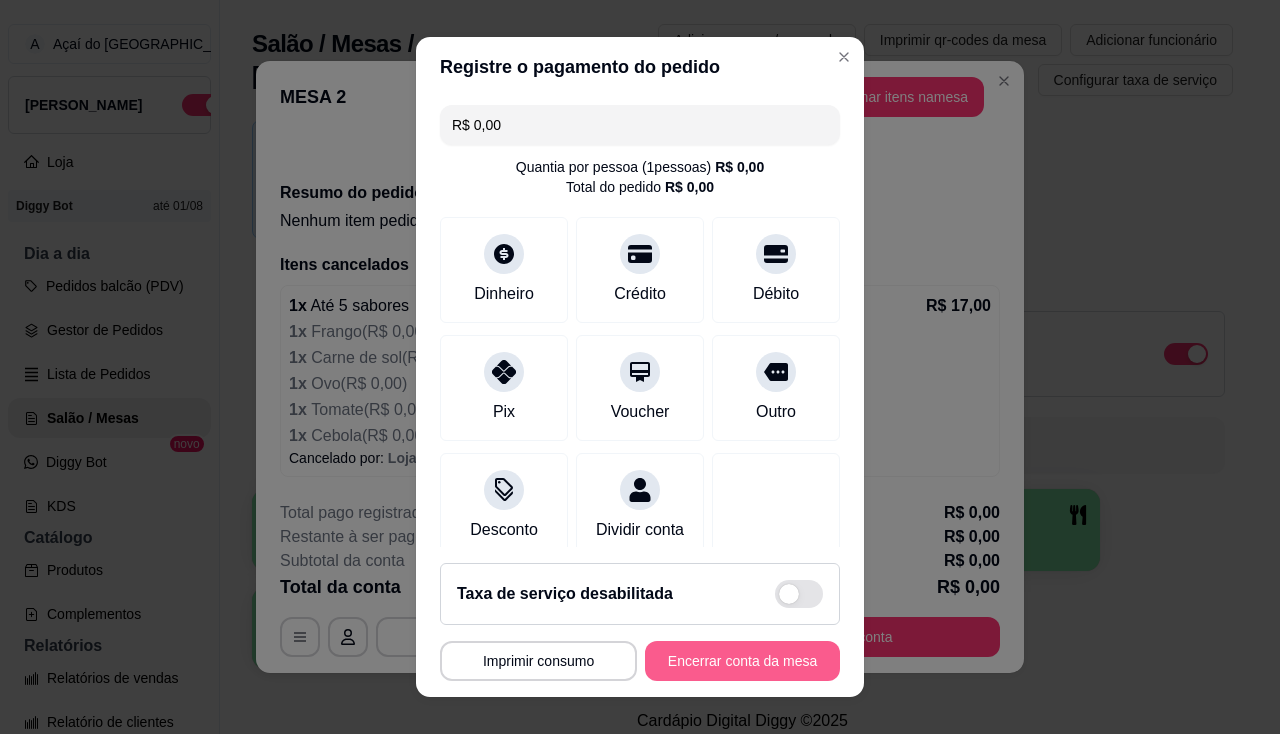 click on "Encerrar conta da mesa" at bounding box center (742, 661) 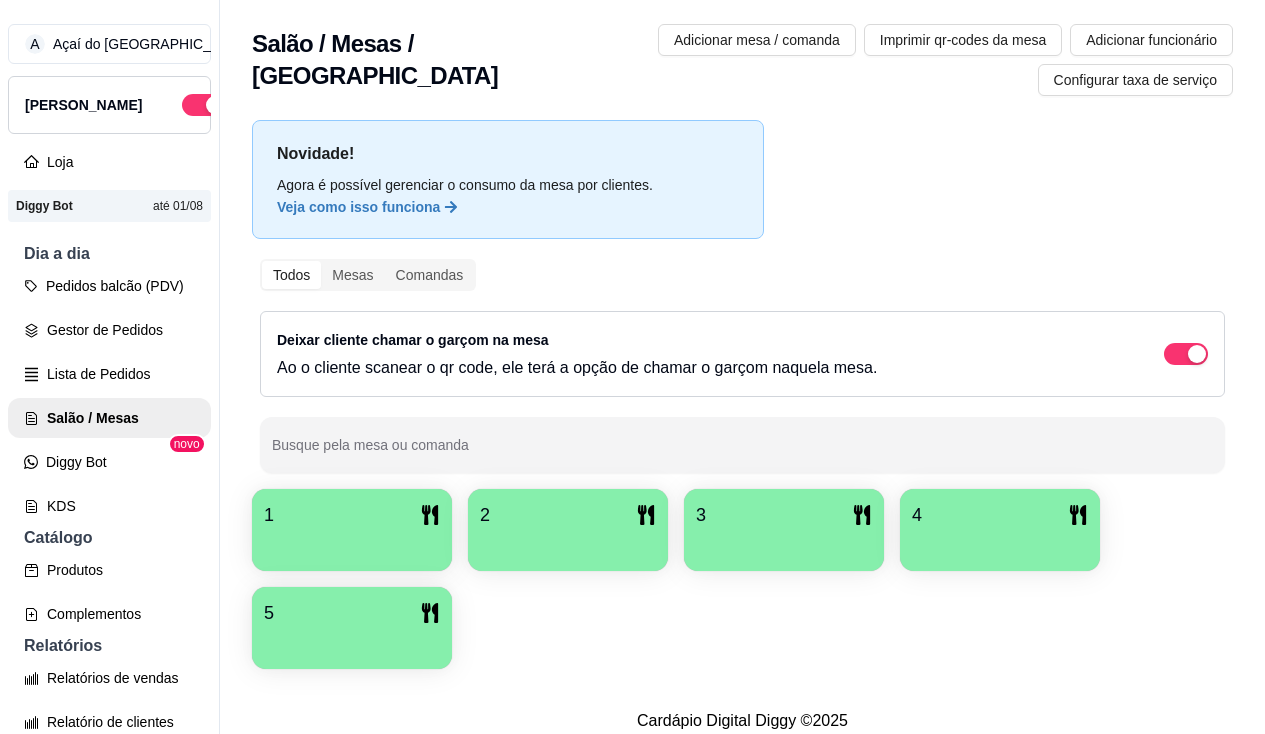 click on "1" at bounding box center (352, 530) 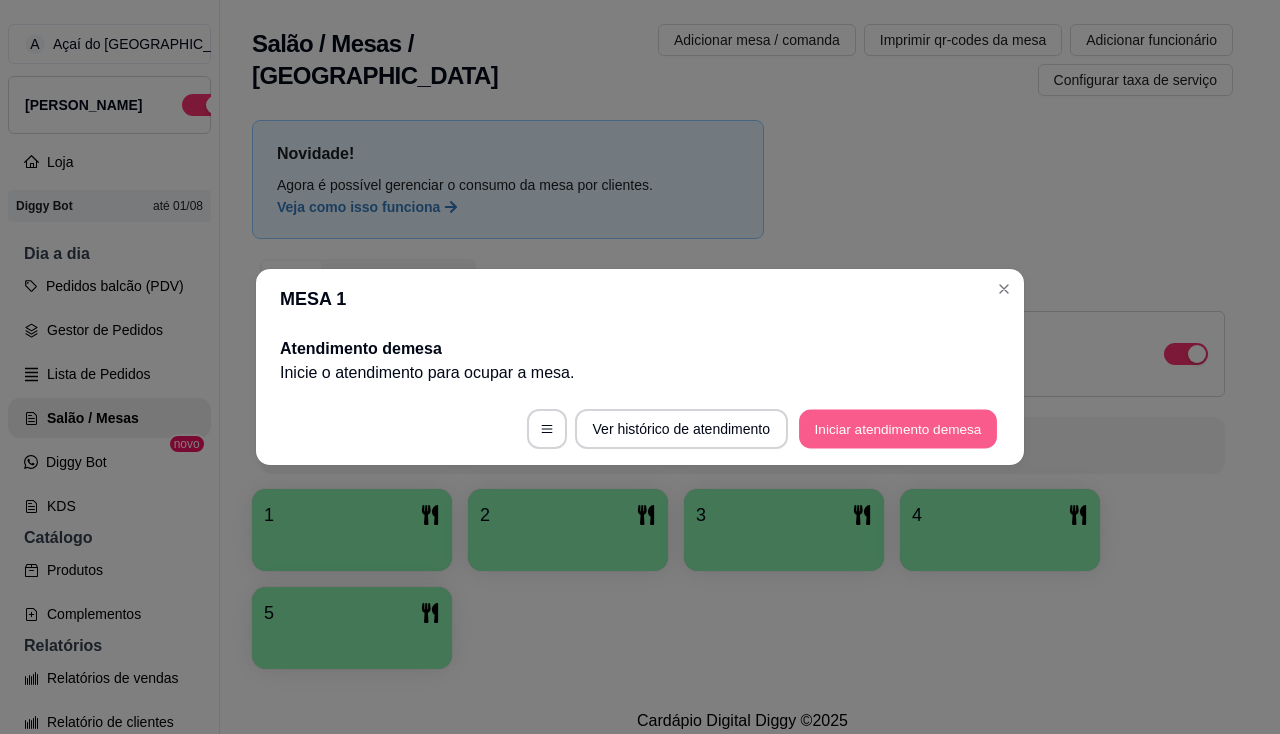 click on "Iniciar atendimento de  mesa" at bounding box center (898, 429) 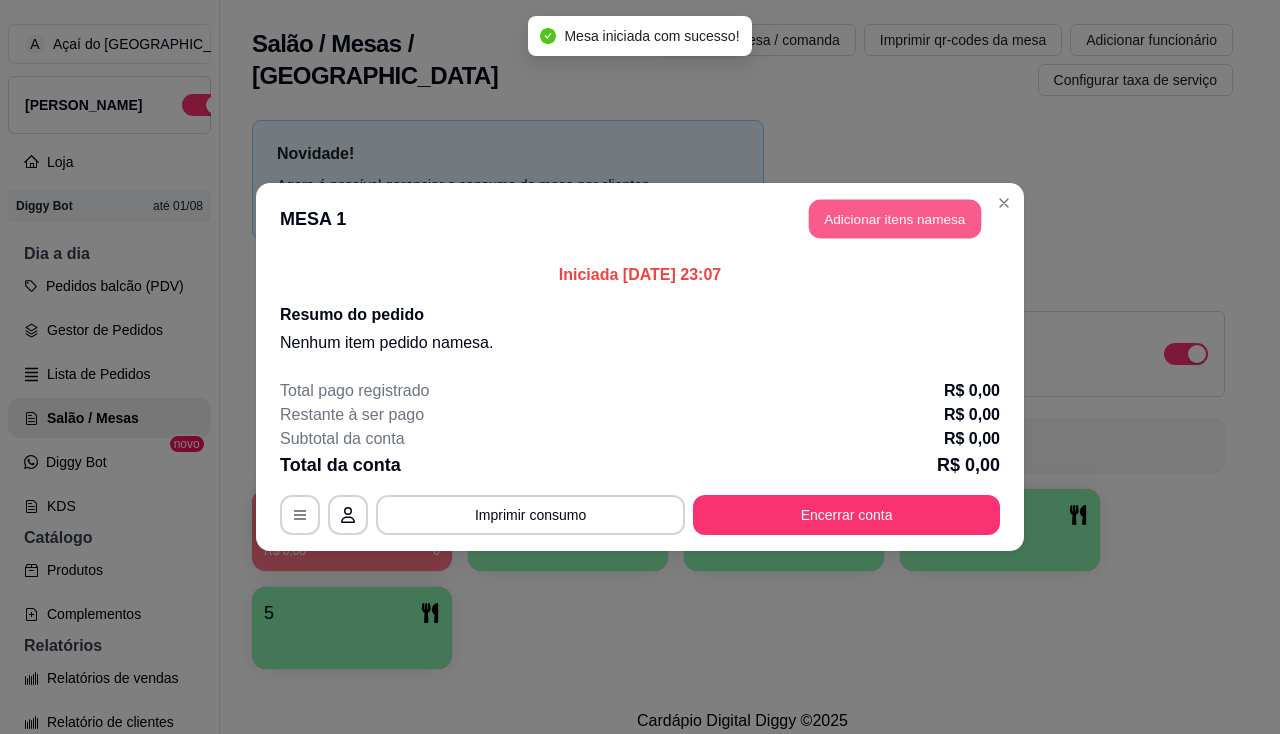click on "Adicionar itens na  mesa" at bounding box center [895, 219] 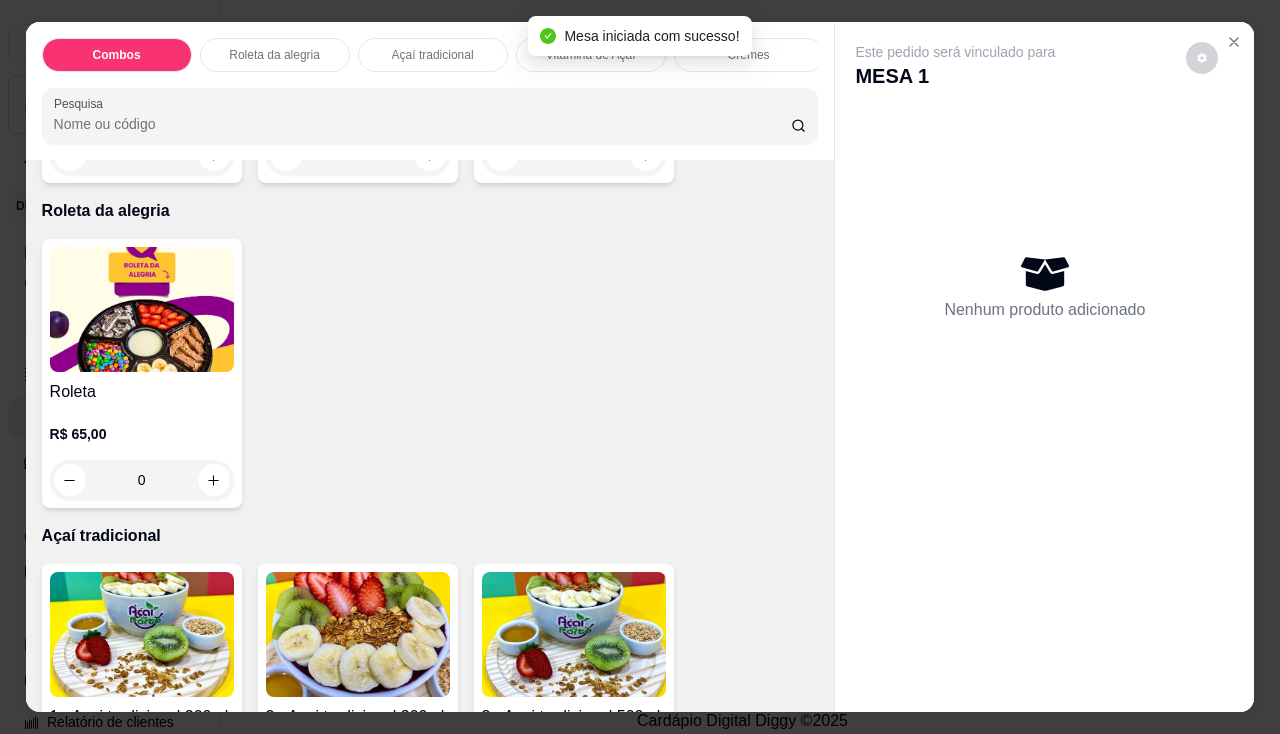 scroll, scrollTop: 700, scrollLeft: 0, axis: vertical 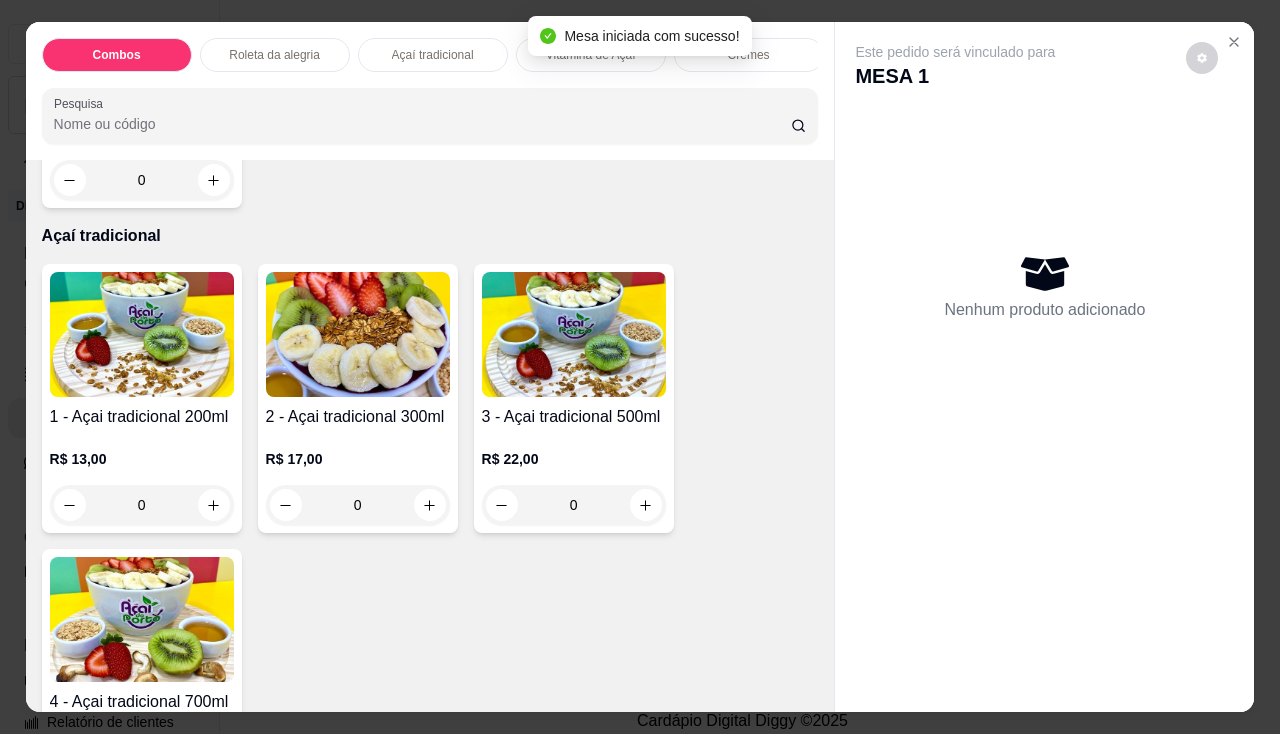 click on "1 - Açai tradicional 200ml" at bounding box center (142, 417) 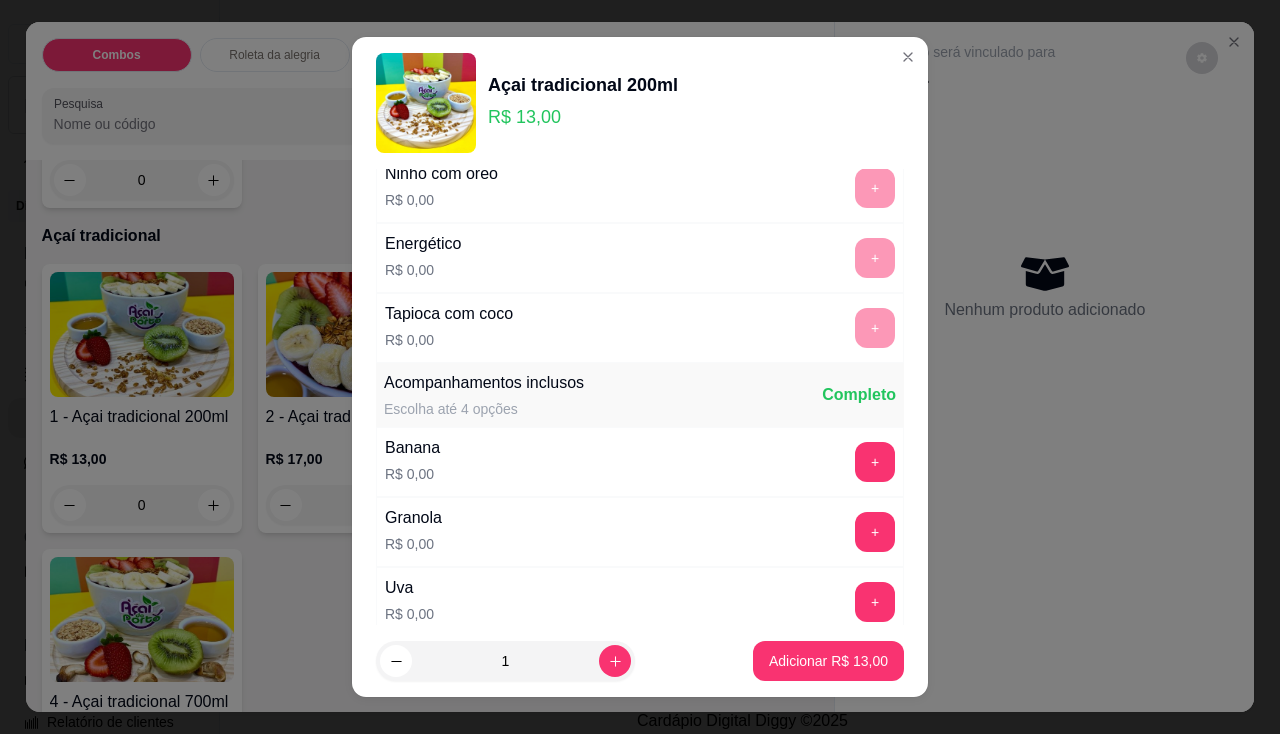 scroll, scrollTop: 400, scrollLeft: 0, axis: vertical 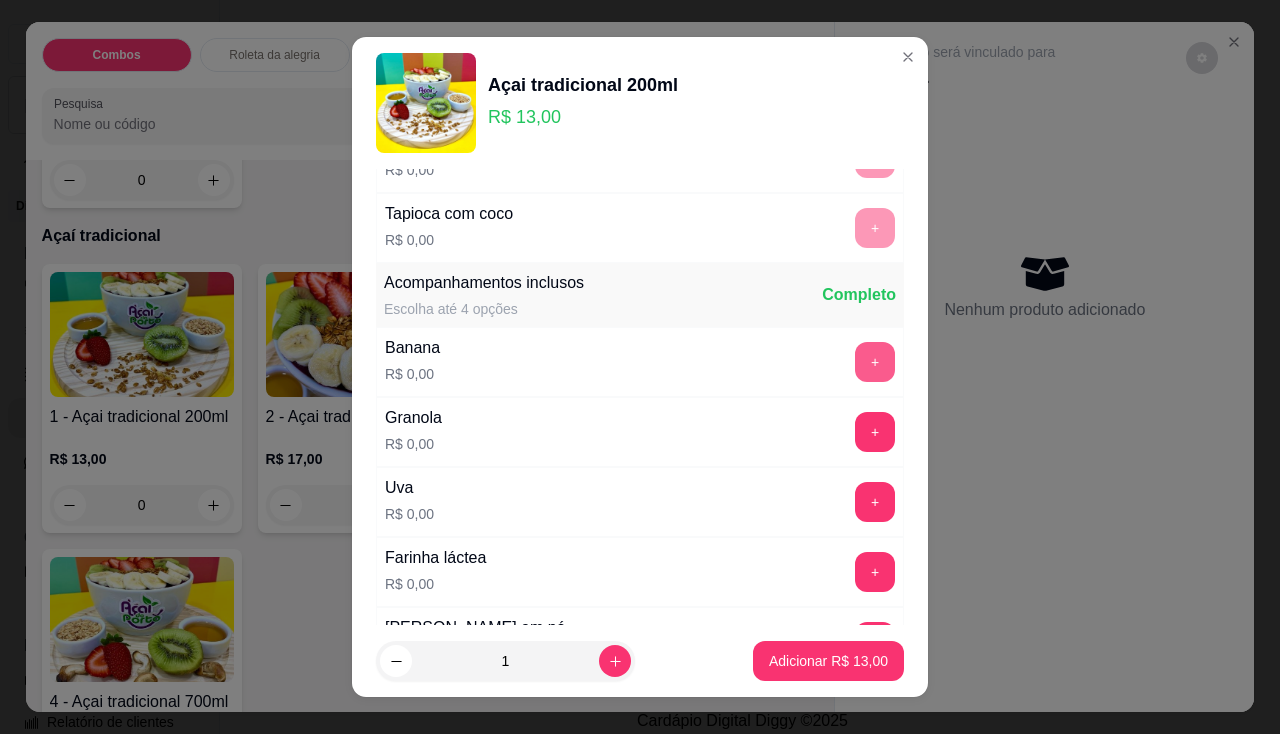 click on "+" at bounding box center (875, 362) 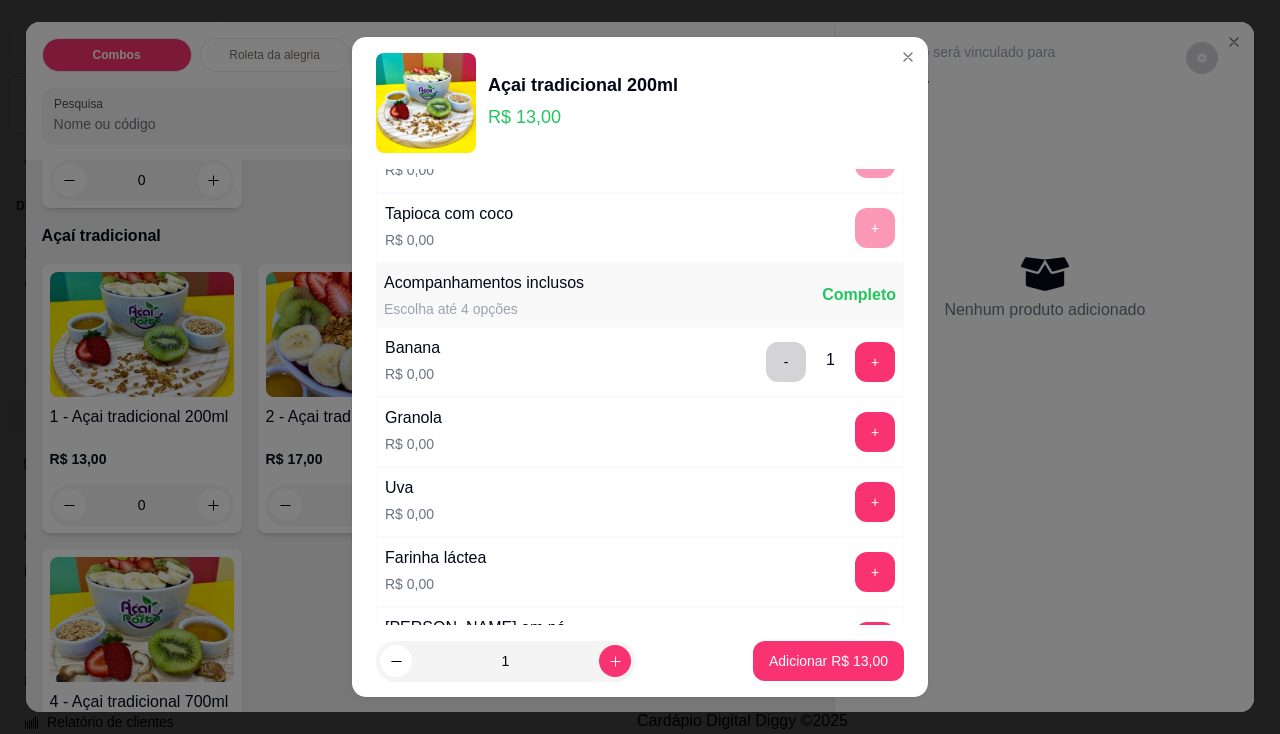 scroll, scrollTop: 600, scrollLeft: 0, axis: vertical 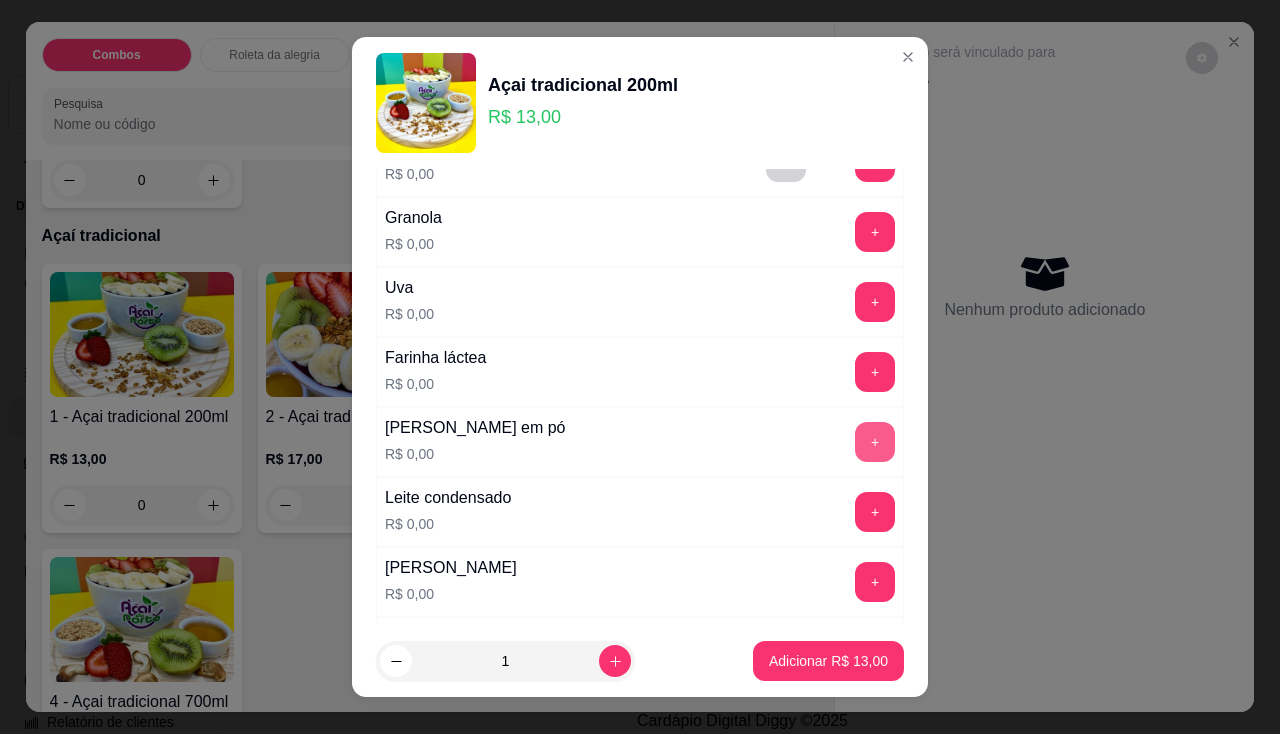 click on "+" at bounding box center (875, 442) 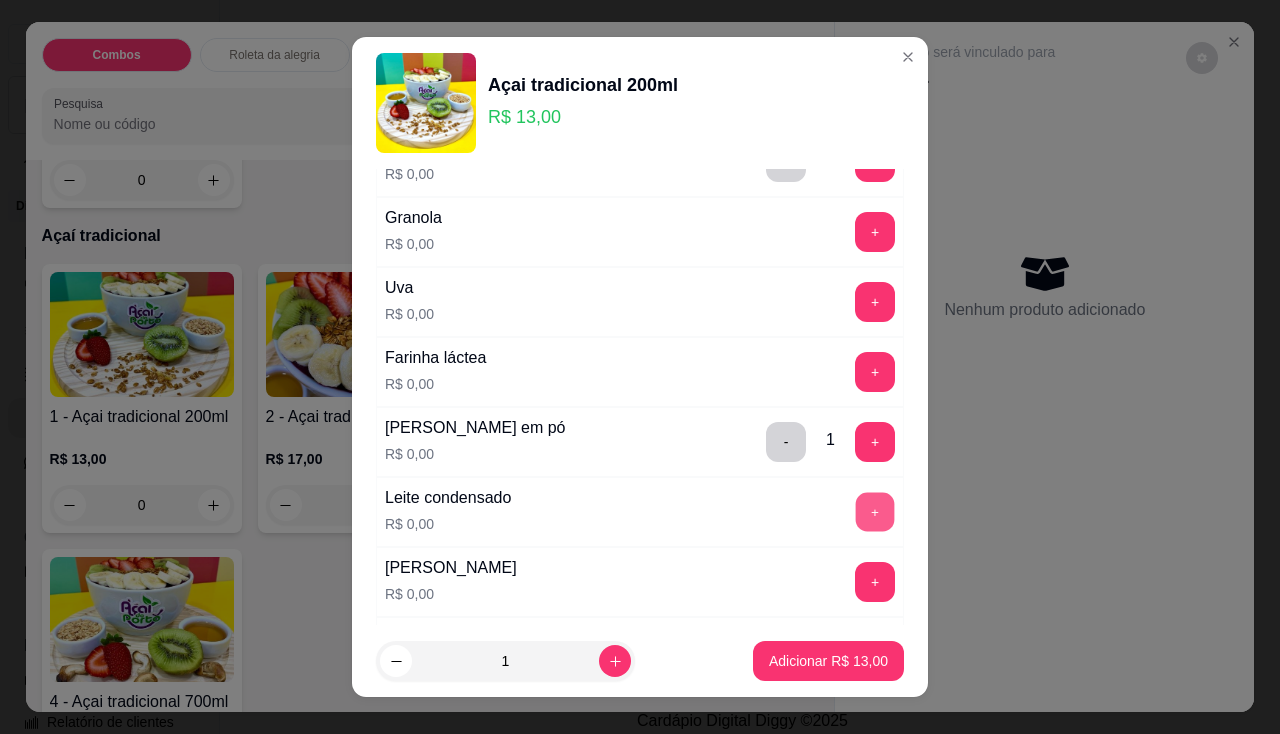 click on "+" at bounding box center (875, 511) 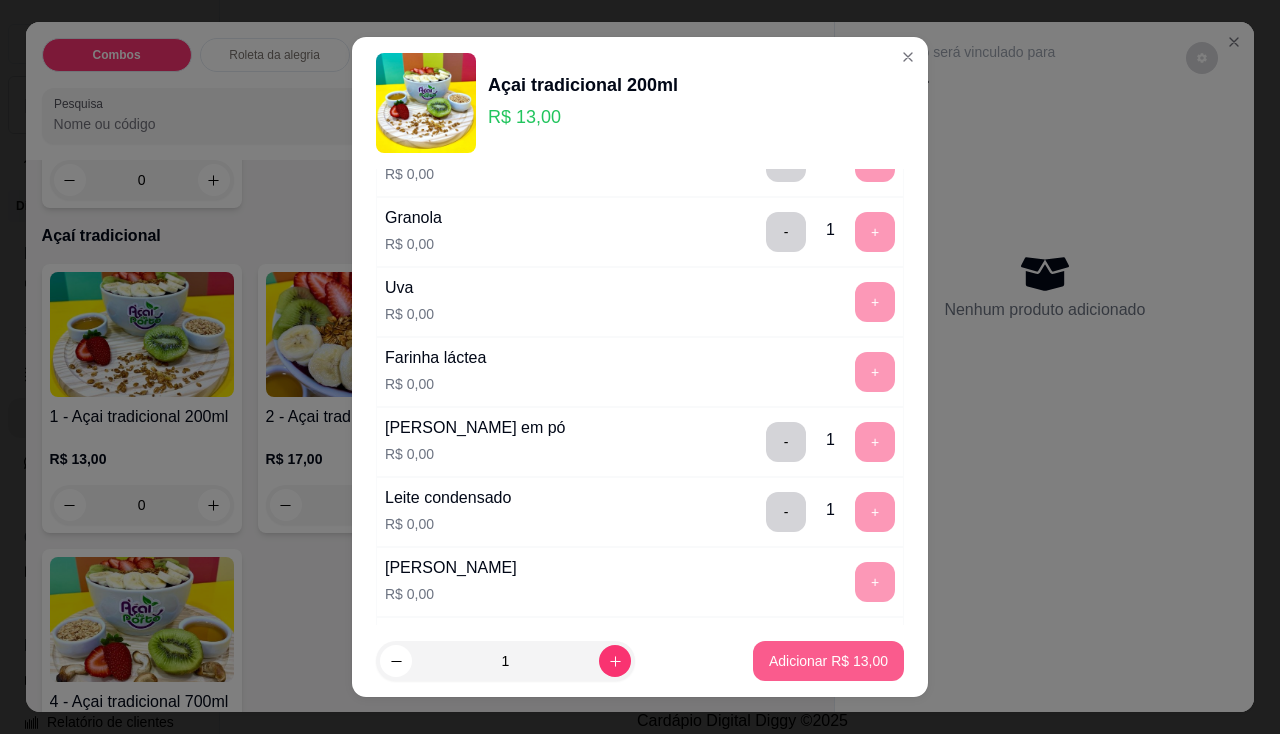 click on "Adicionar   R$ 13,00" at bounding box center (828, 661) 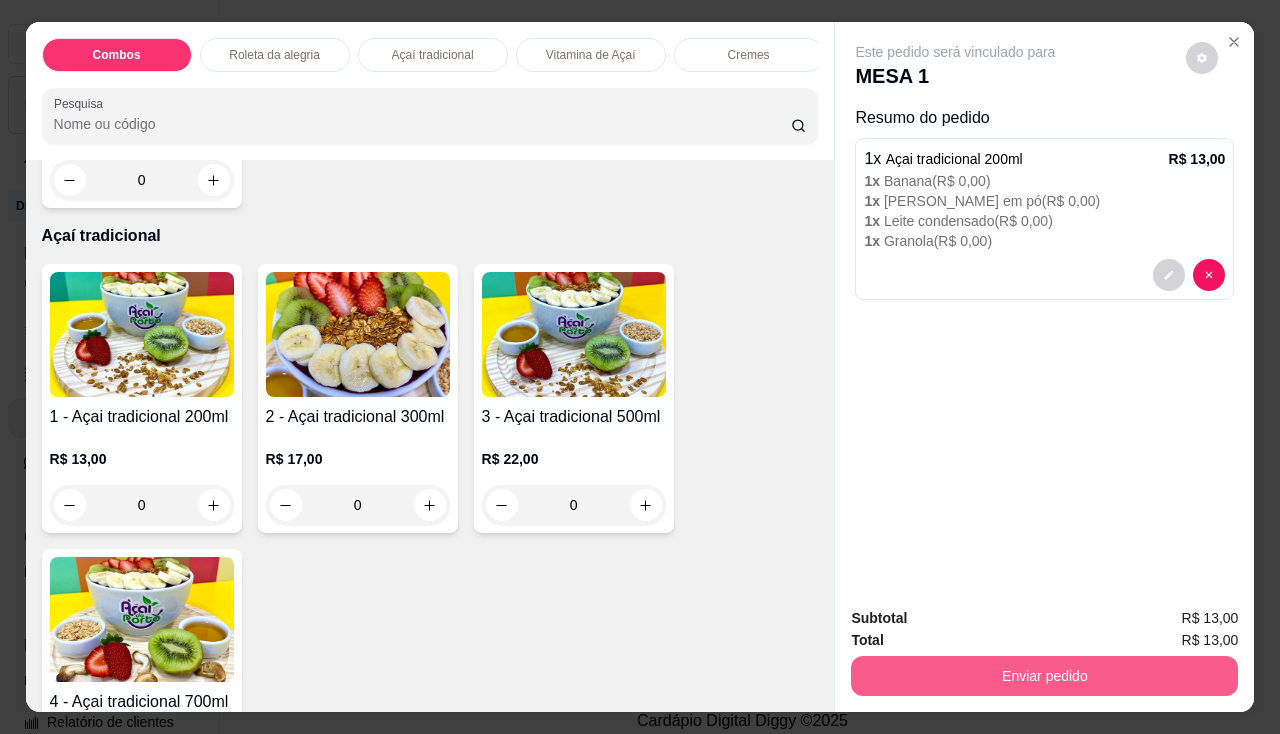 click on "Enviar pedido" at bounding box center (1044, 673) 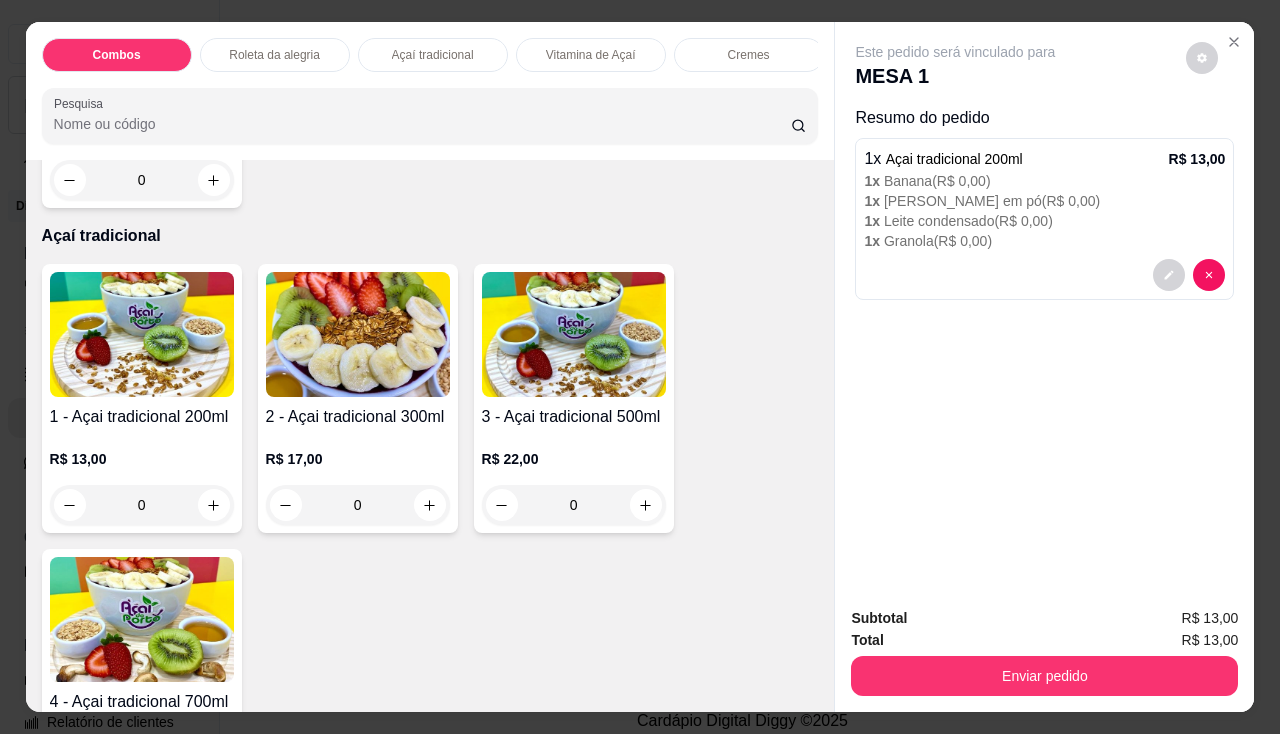 click on "Subtotal" at bounding box center [879, 618] 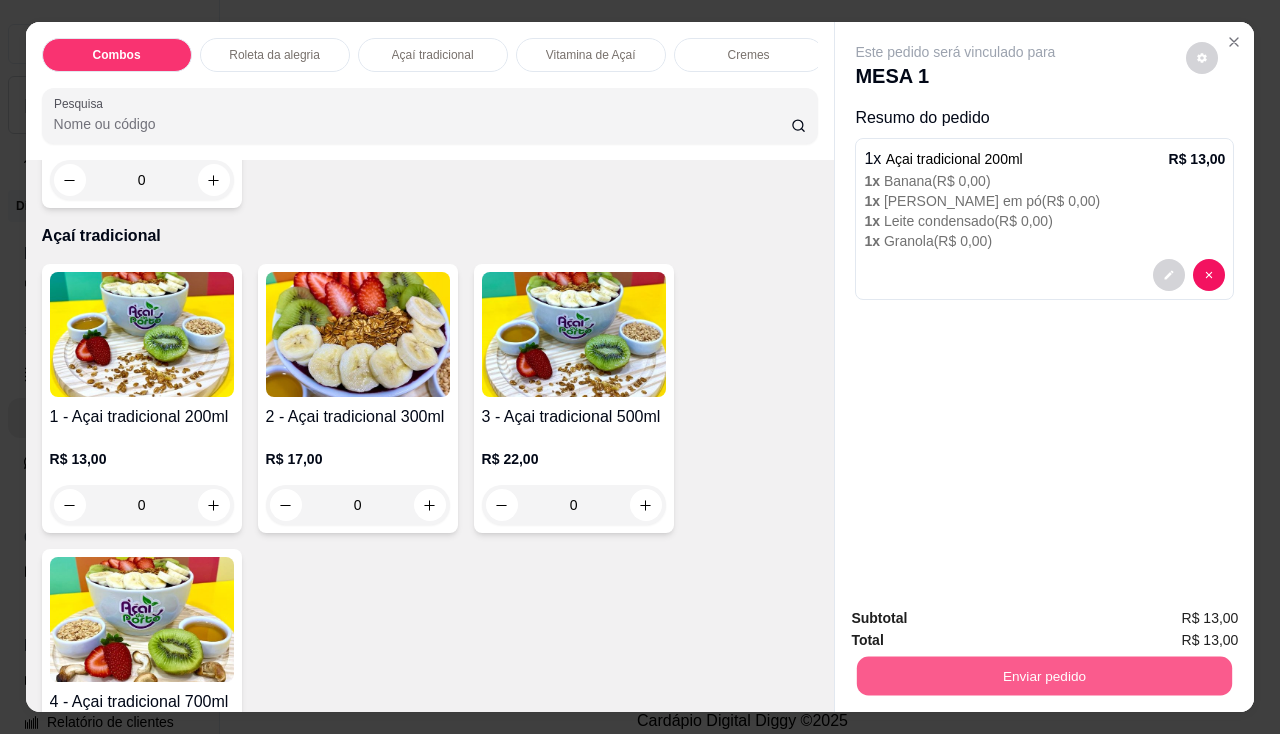 click on "Enviar pedido" at bounding box center (1044, 676) 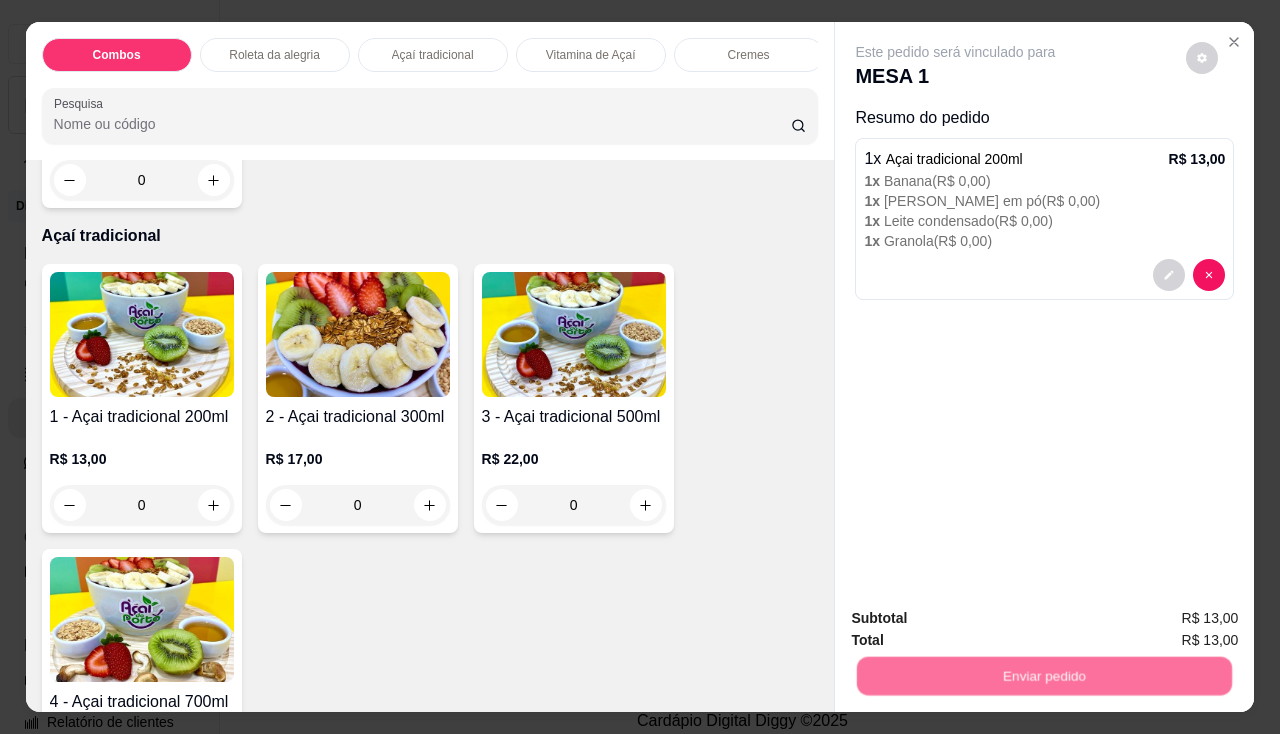 click on "Não registrar e enviar pedido" at bounding box center [979, 619] 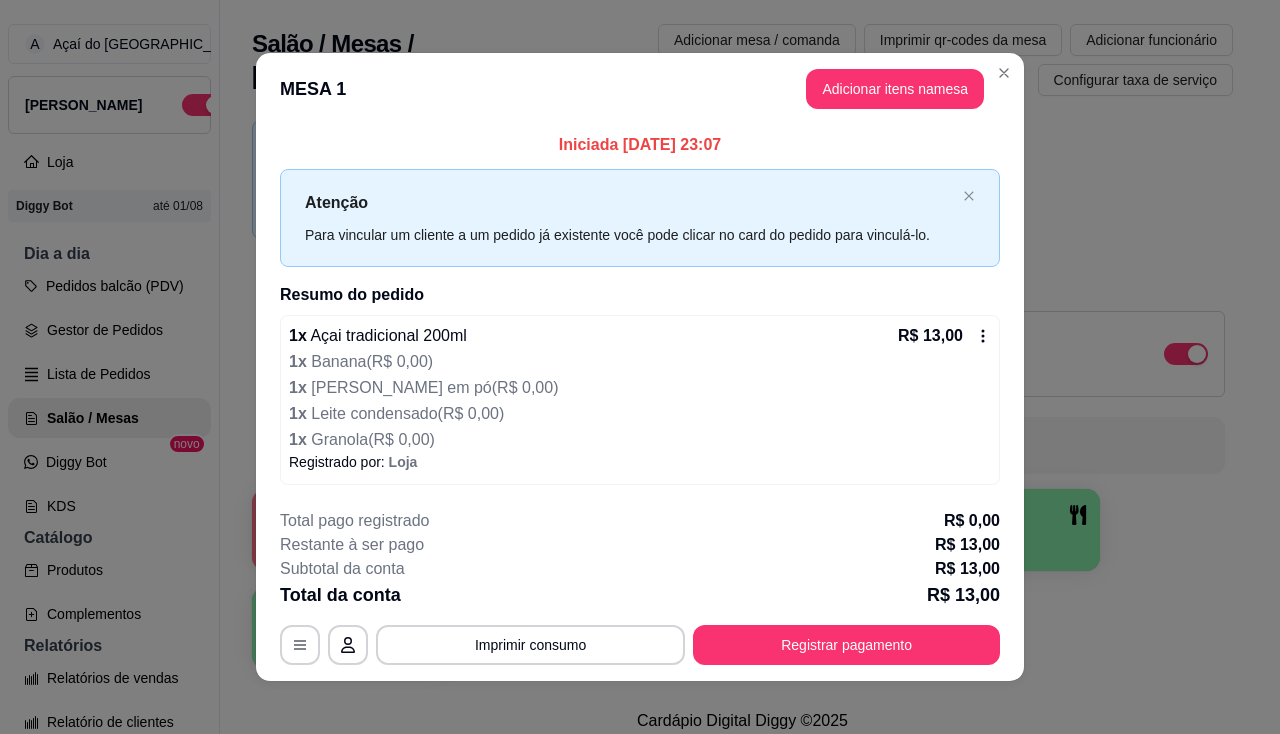 click on "Subtotal da conta R$ 13,00" at bounding box center [640, 569] 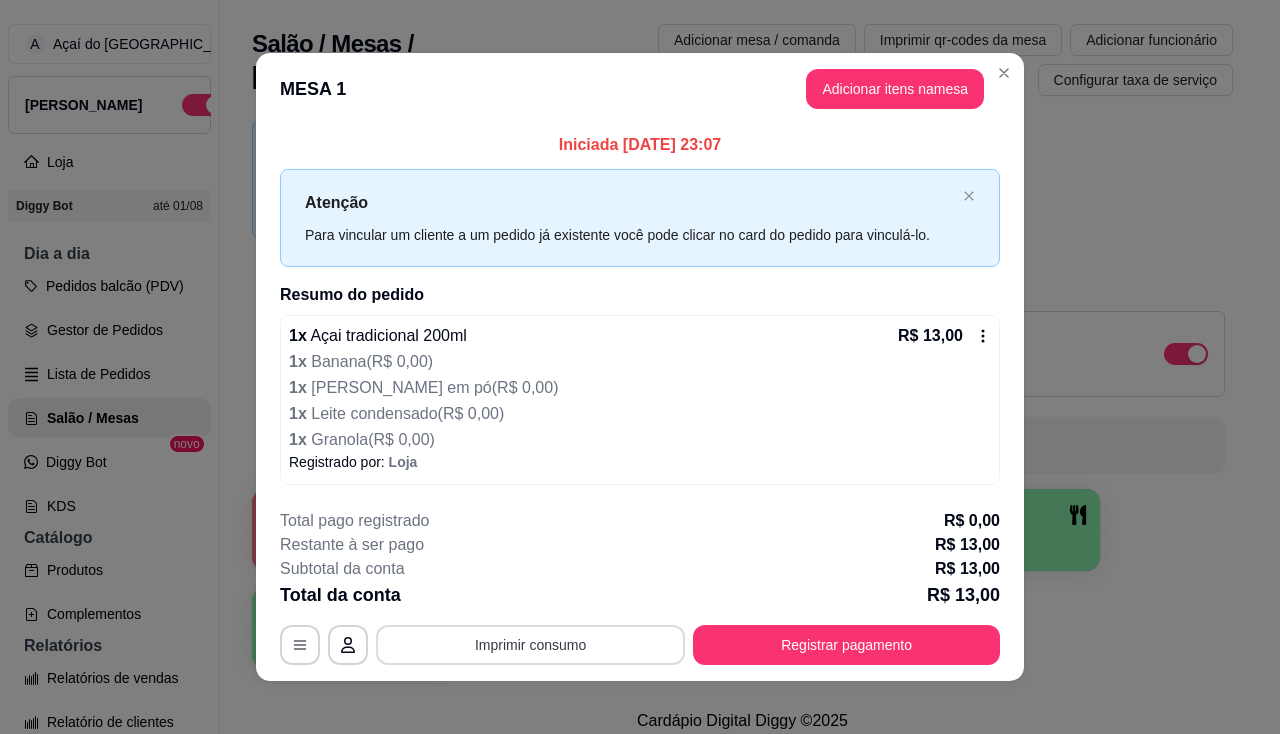 click on "Imprimir consumo" at bounding box center [530, 645] 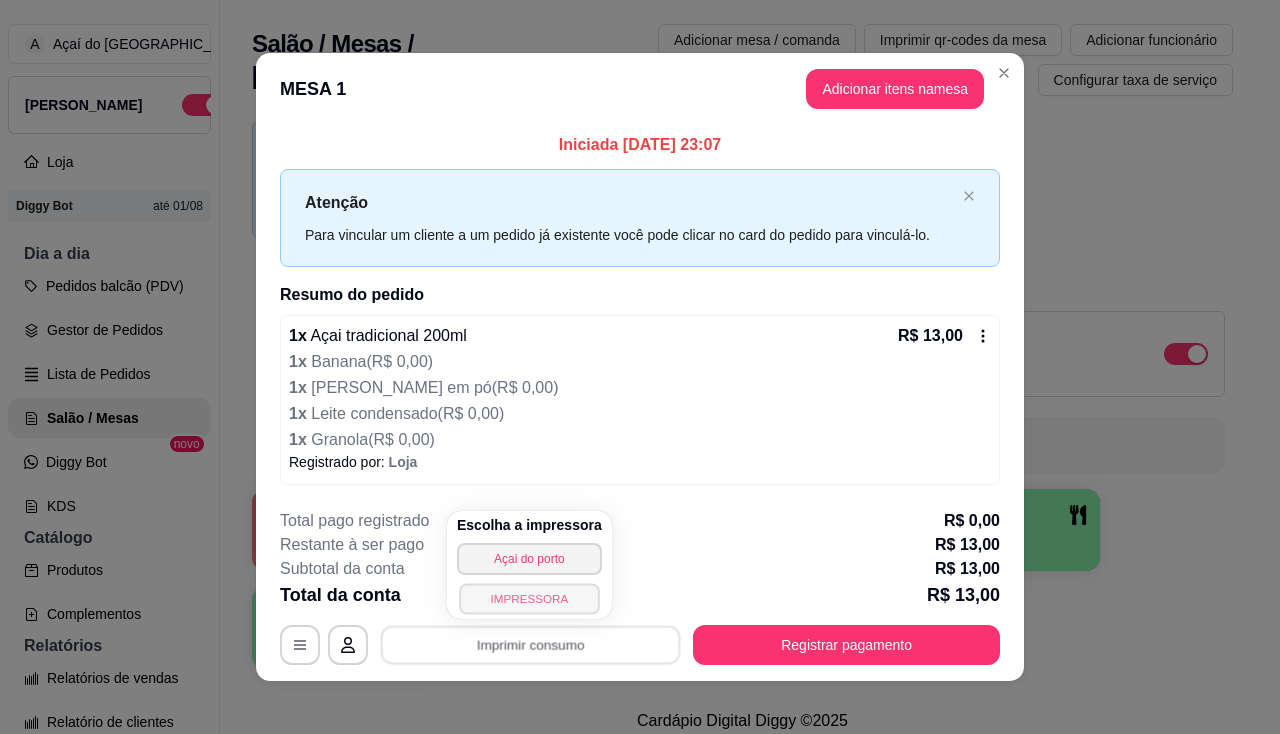 click on "IMPRESSORA" at bounding box center (529, 598) 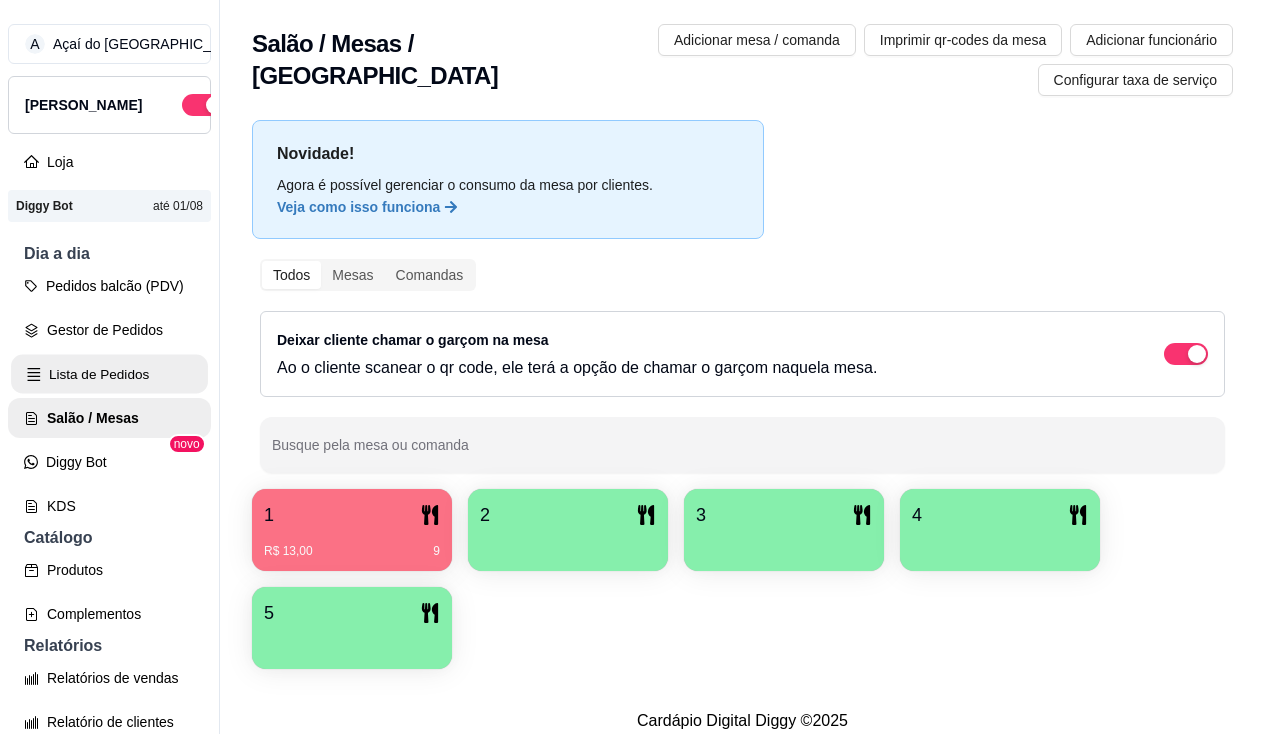 click on "Lista de Pedidos" at bounding box center (109, 374) 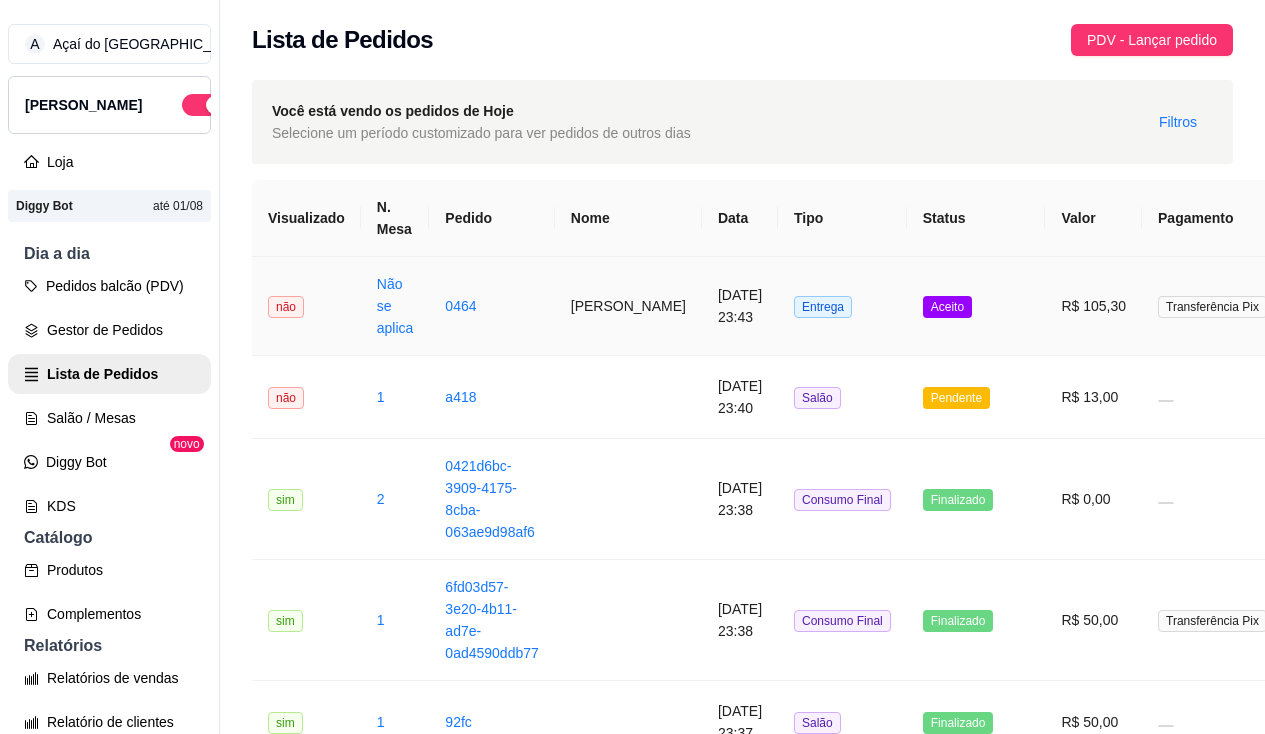 click on "Não se aplica" at bounding box center (395, 306) 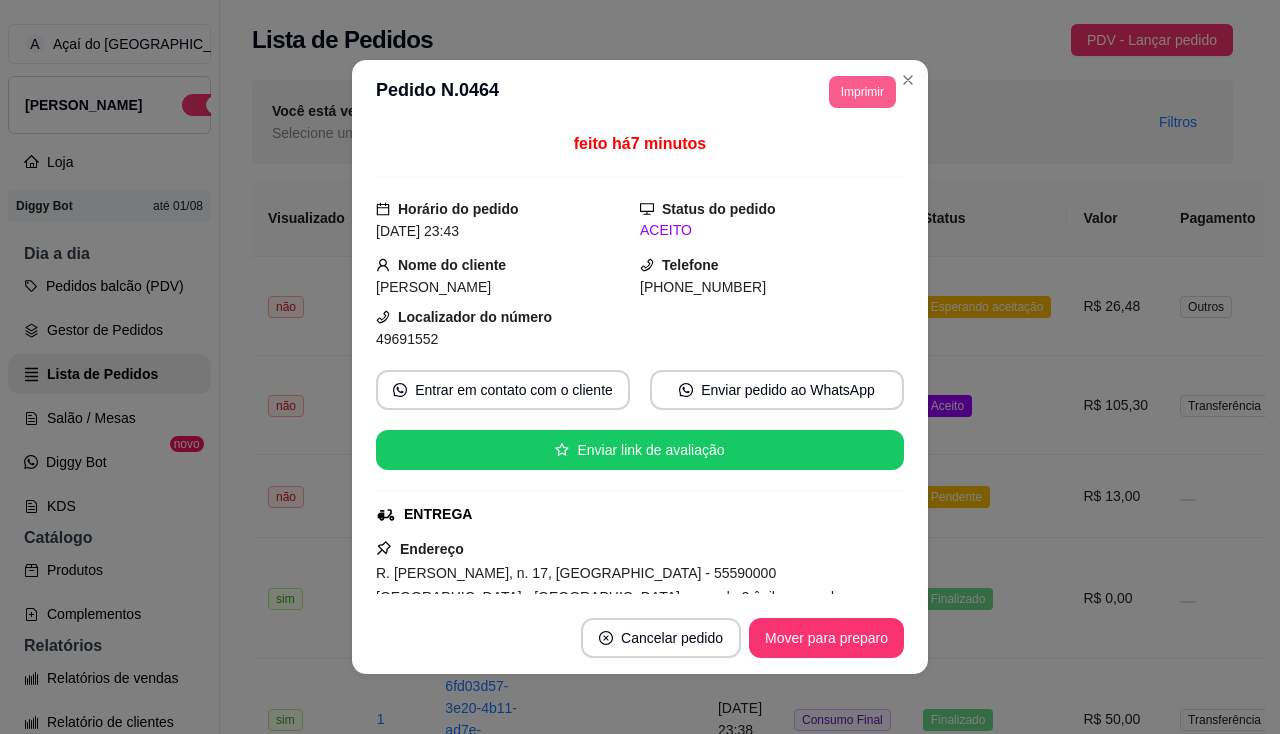 click on "Imprimir" at bounding box center [862, 92] 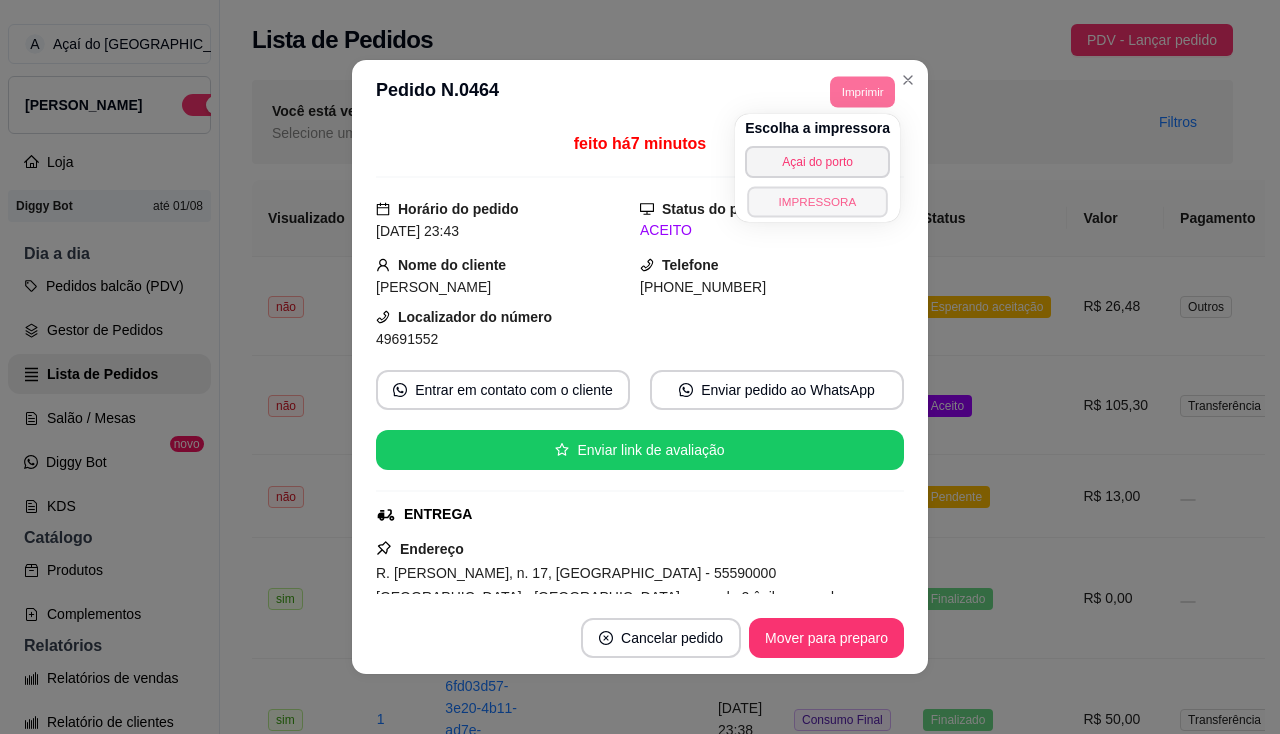click on "IMPRESSORA" at bounding box center [817, 201] 